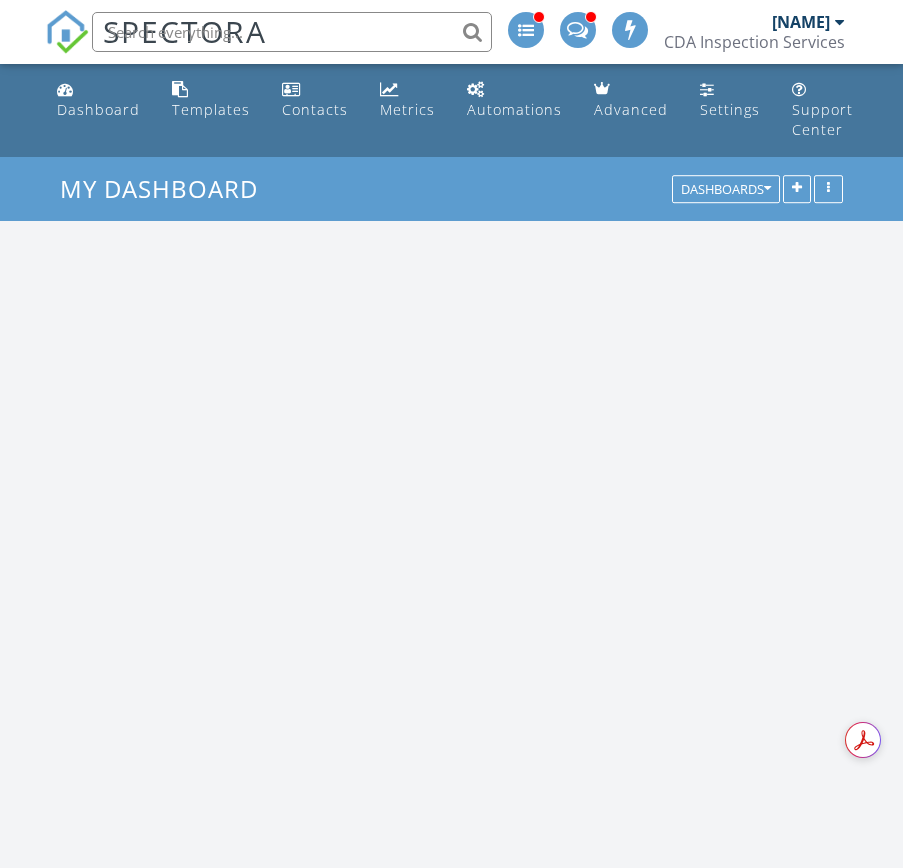 scroll, scrollTop: 0, scrollLeft: 0, axis: both 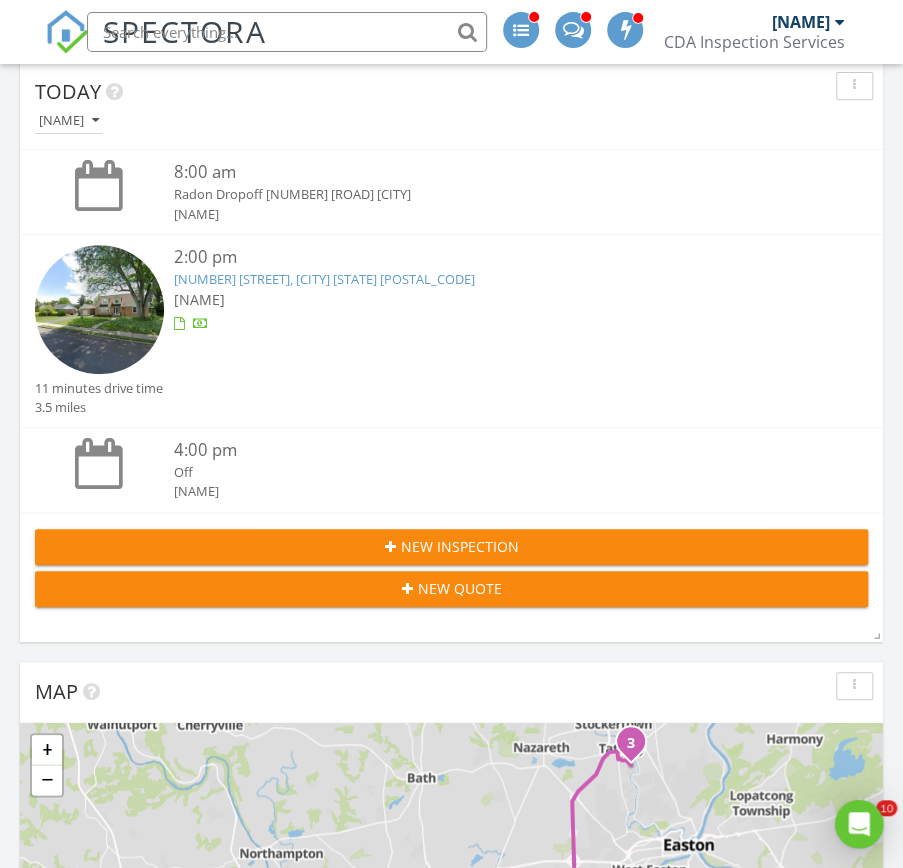 click on "[NUMBER] [STREET], [CITY], [STATE] [POSTAL_CODE]" at bounding box center [324, 279] 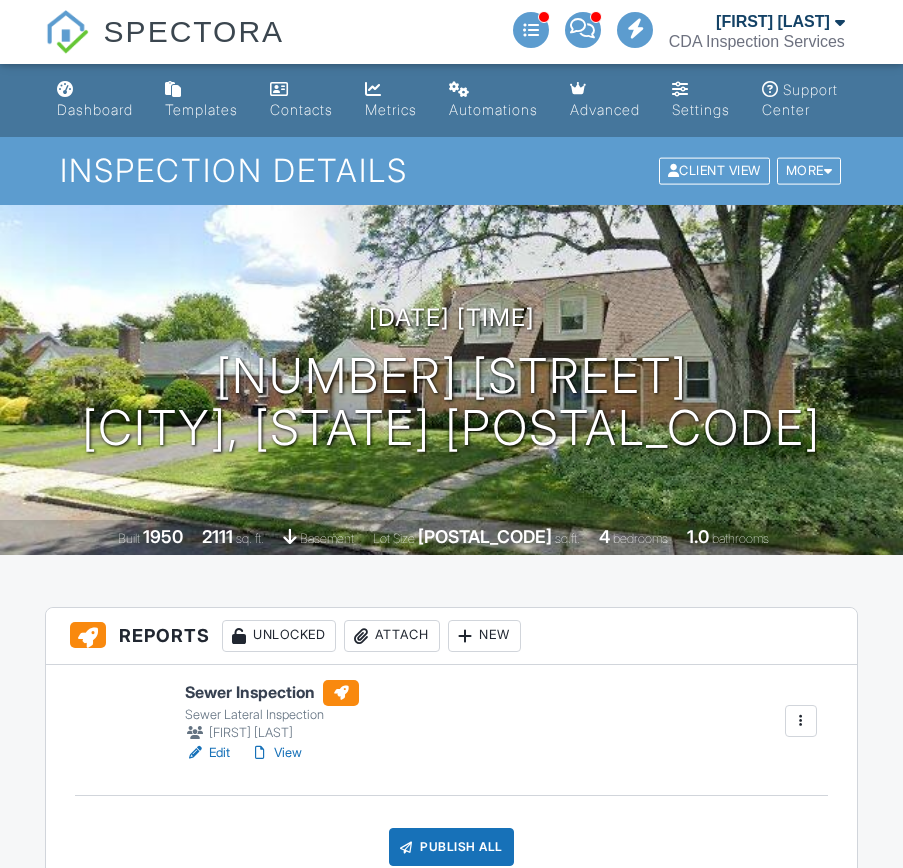 scroll, scrollTop: 0, scrollLeft: 0, axis: both 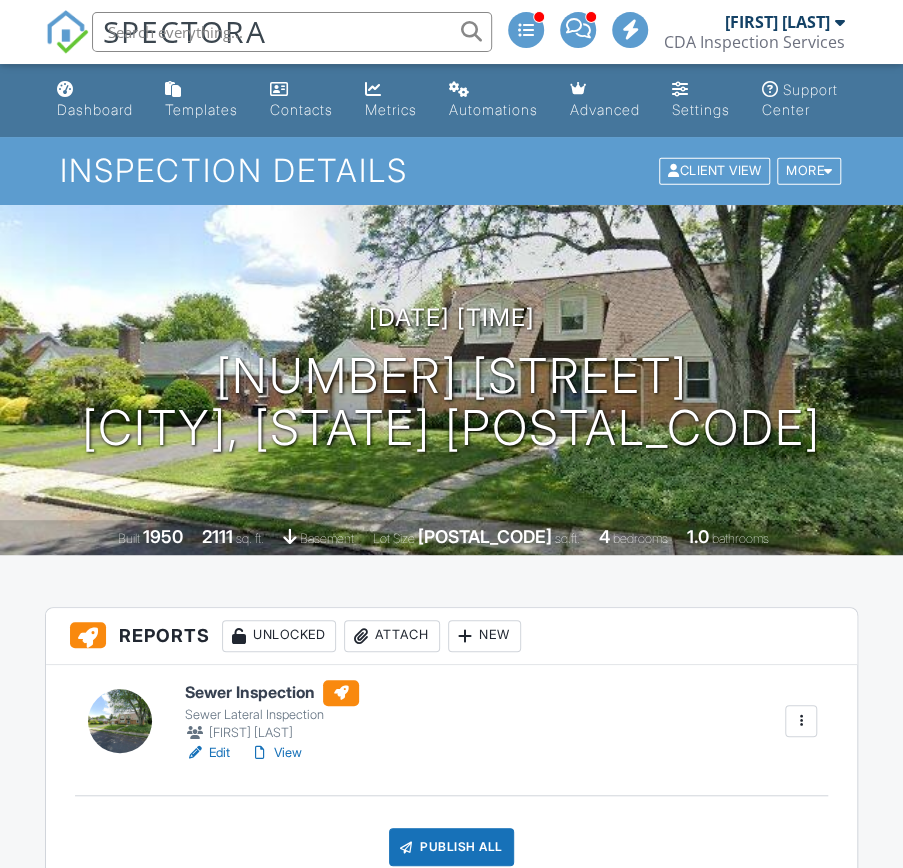 click on "Reports
Unlocked
Attach
New
Sewer Inspection
Sewer Lateral Inspection
[FIRST] [LAST]
Edit
View
Quick Publish
Assign Inspectors
Copy
Enable Repair Pricer
Delete
Publish All
Checking report completion" at bounding box center (451, 745) 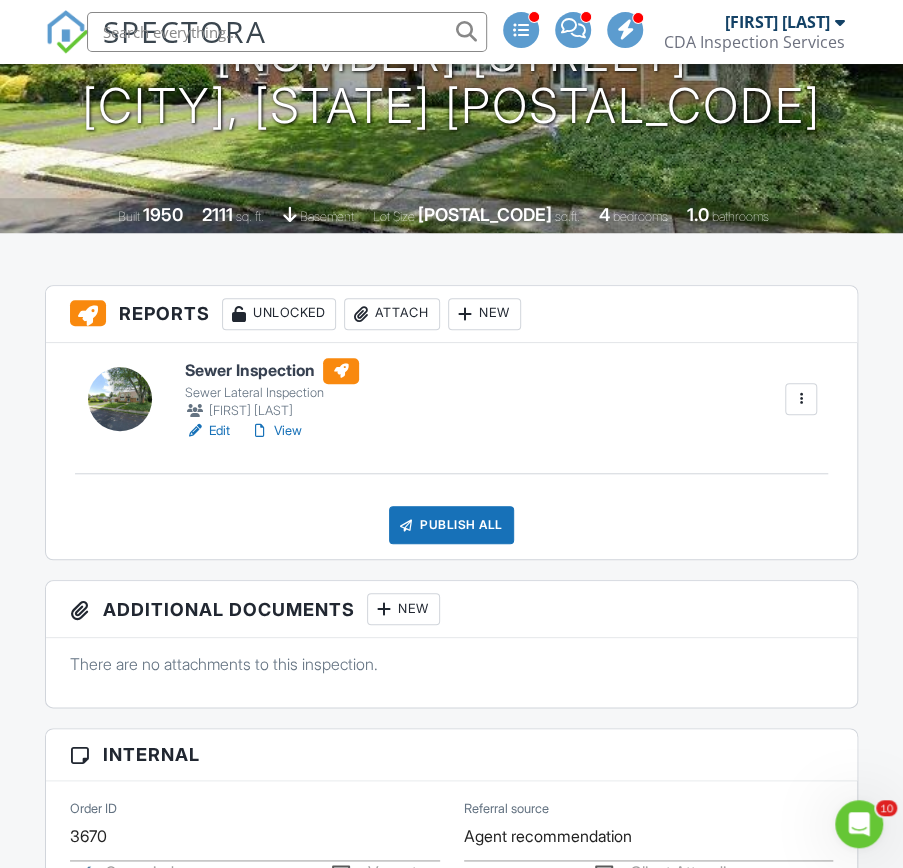 scroll, scrollTop: 0, scrollLeft: 0, axis: both 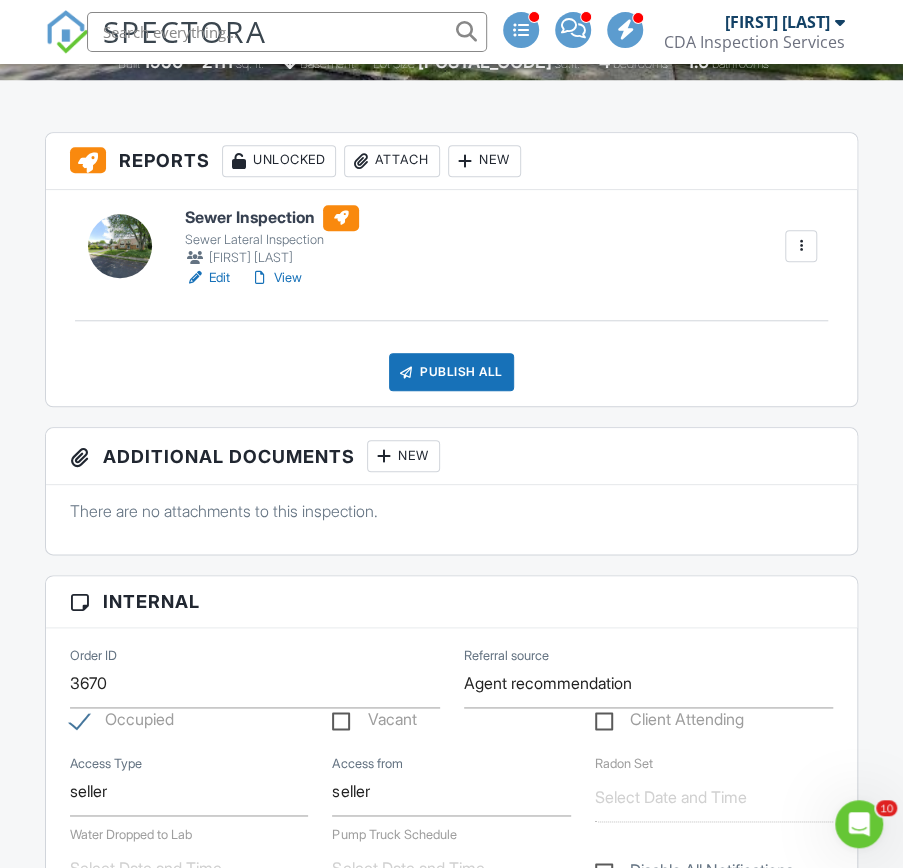 click on "Sewer Inspection" at bounding box center [272, 218] 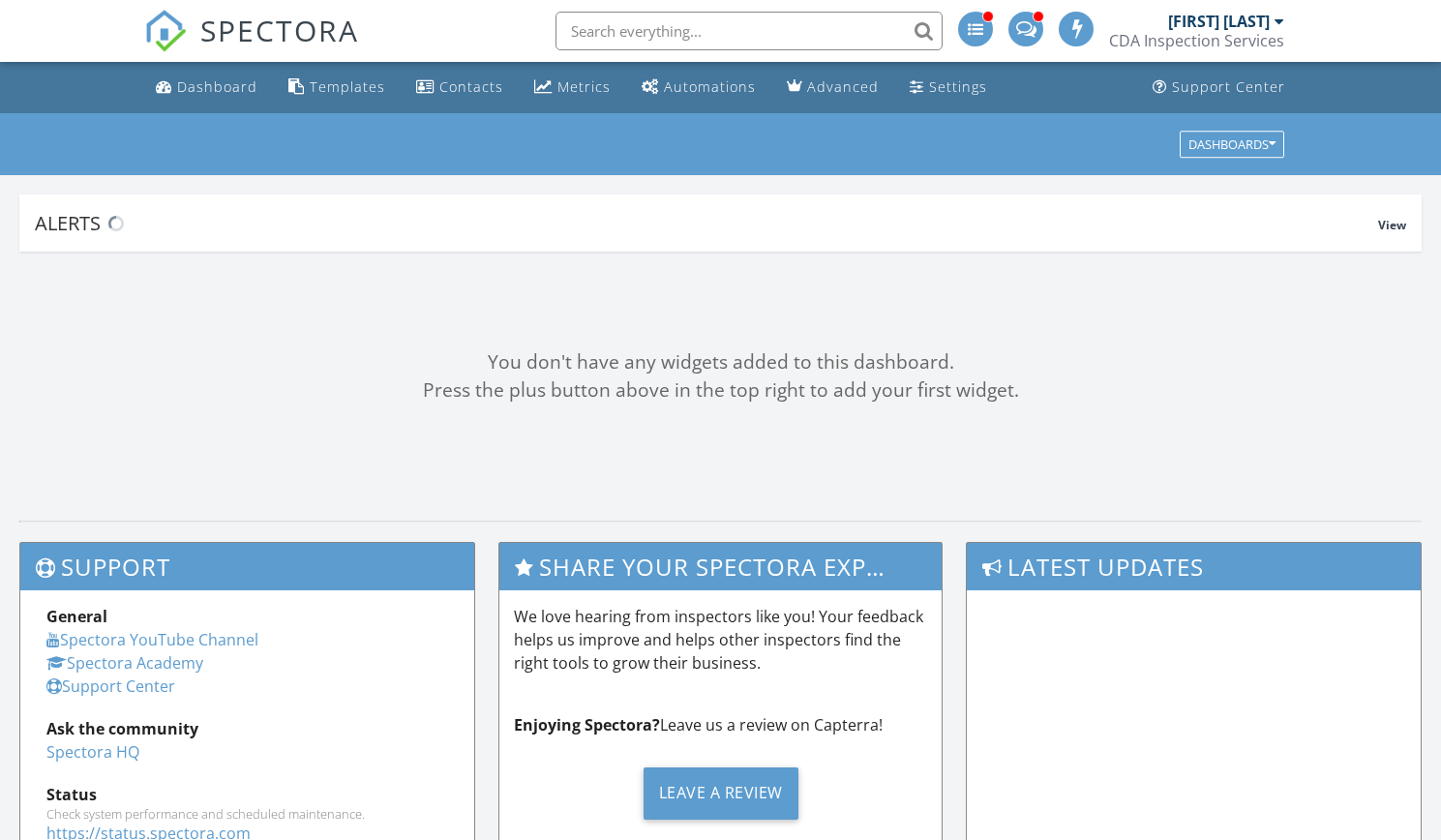 scroll, scrollTop: 0, scrollLeft: 0, axis: both 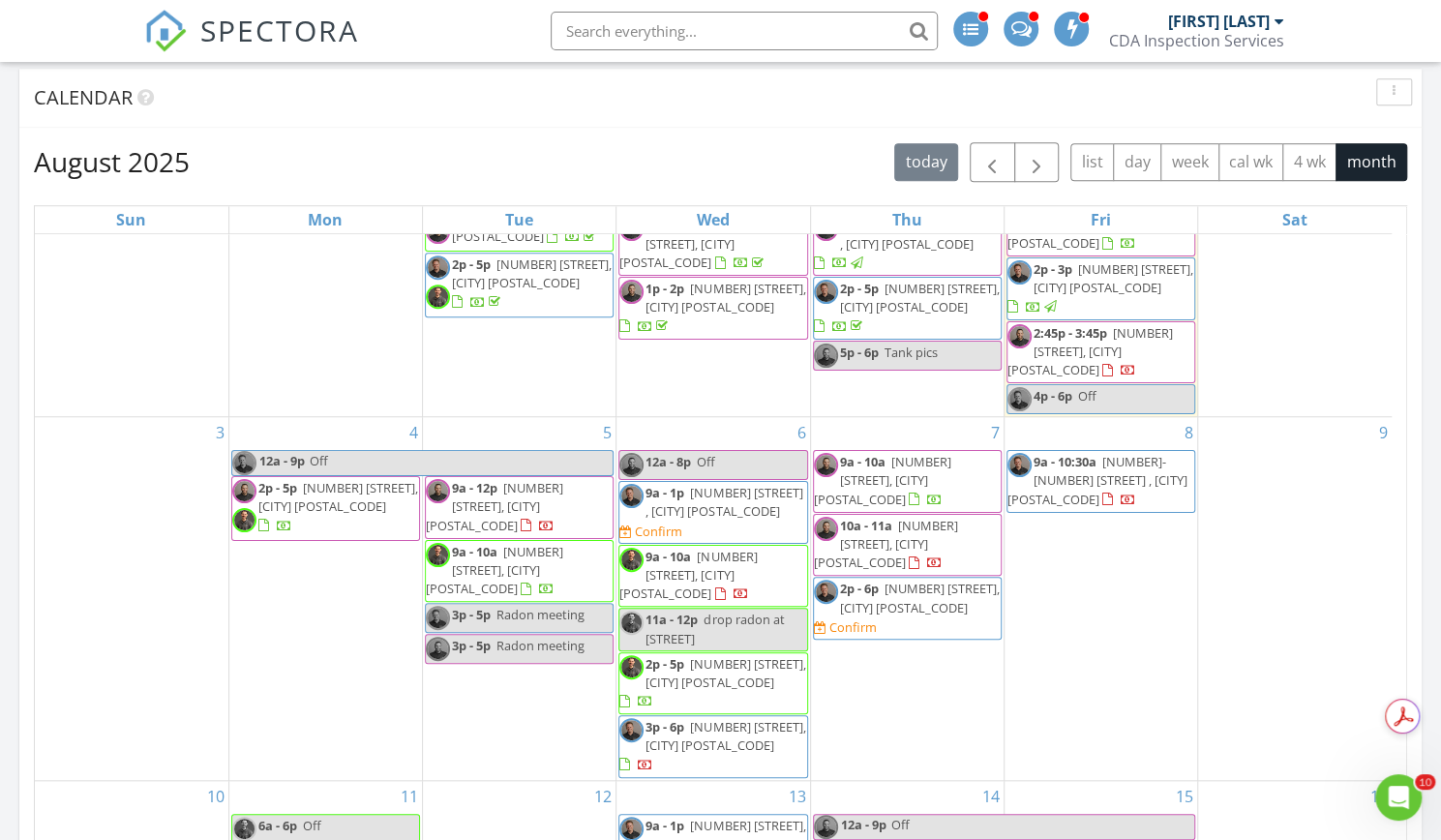click on "[NUMBER] [STREET], [CITY] [POSTAL_CODE]" at bounding box center [919, 597] 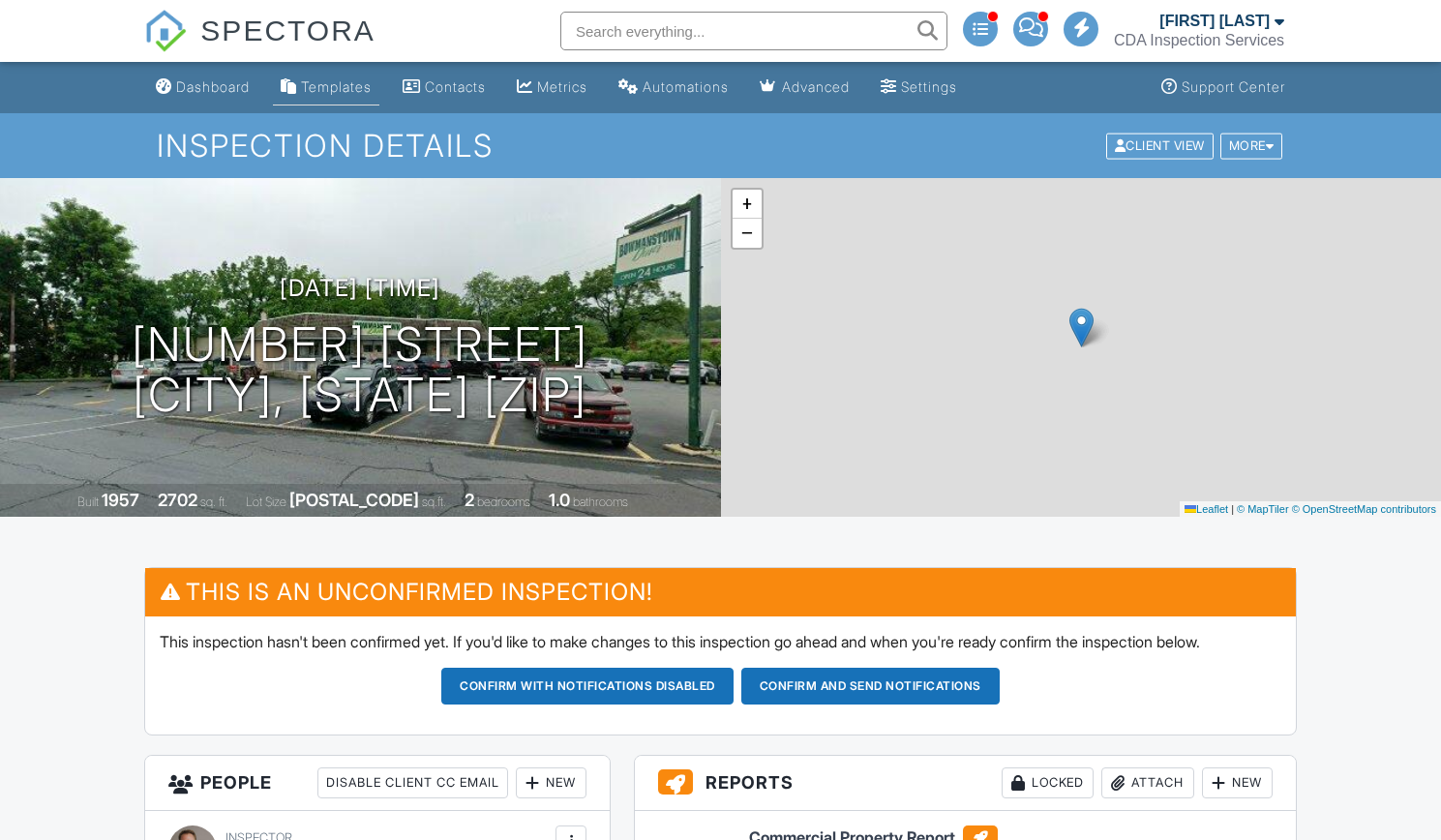 scroll, scrollTop: 0, scrollLeft: 0, axis: both 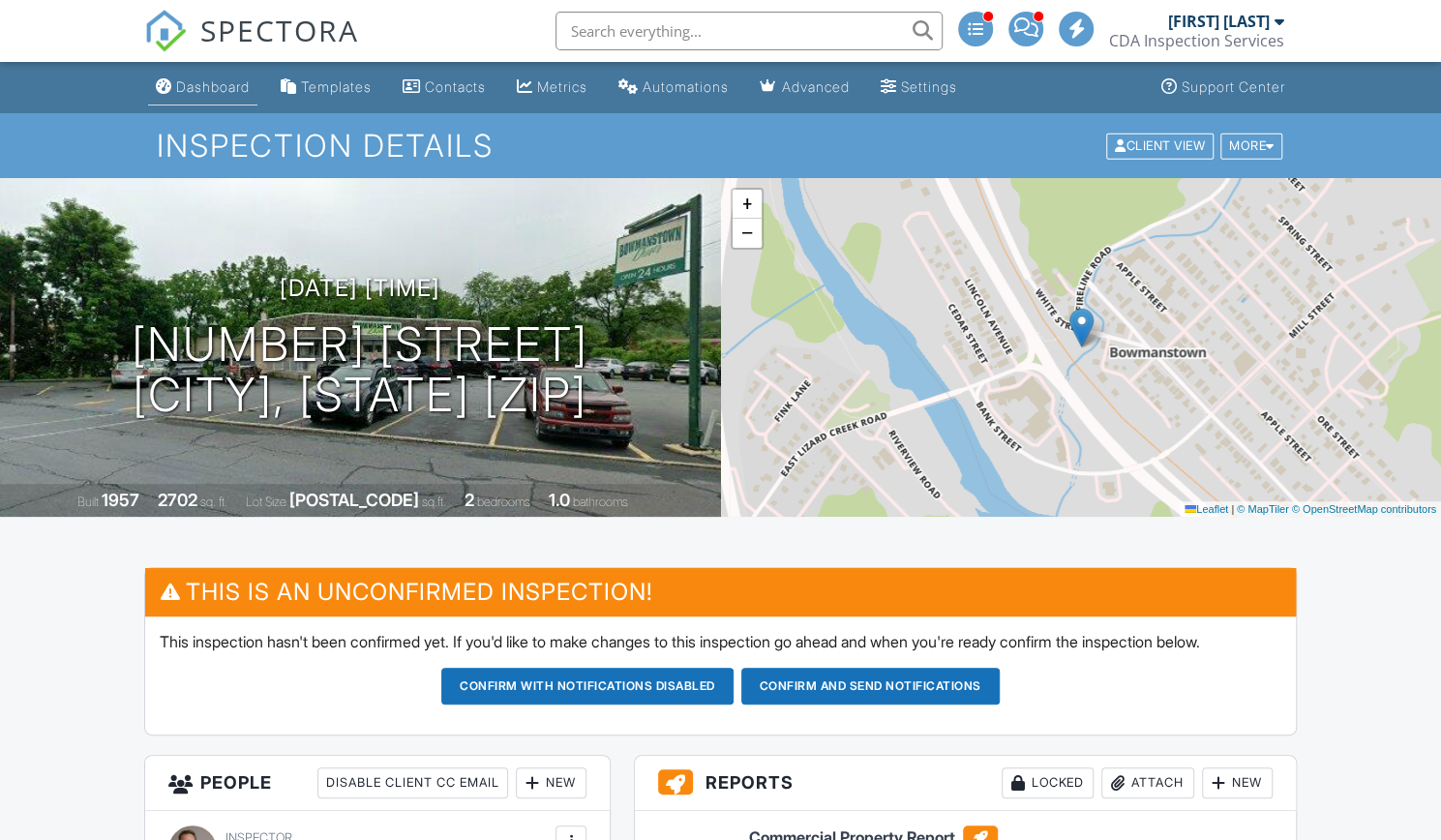 click on "Dashboard" at bounding box center (202, 87) 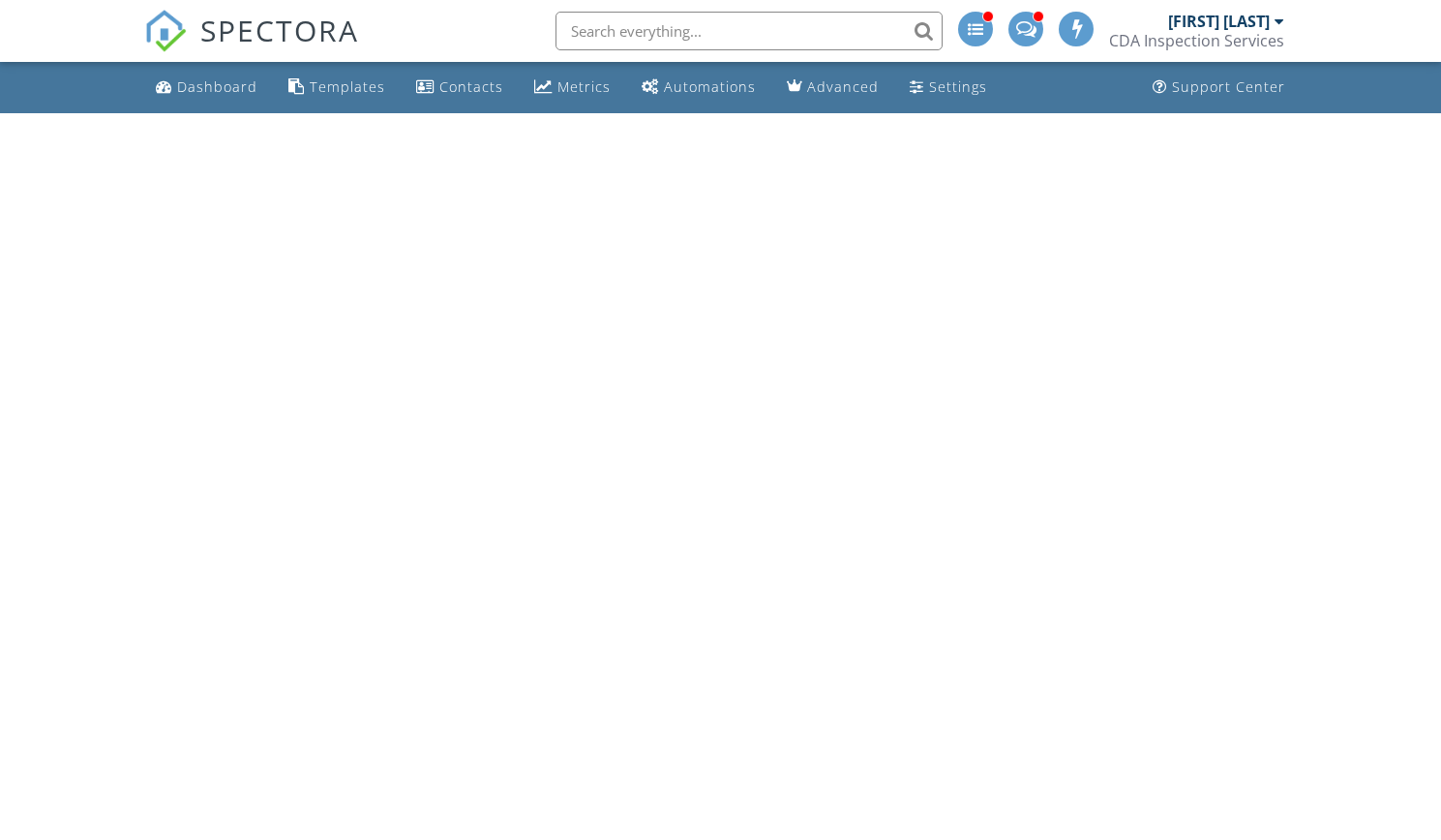 scroll, scrollTop: 0, scrollLeft: 0, axis: both 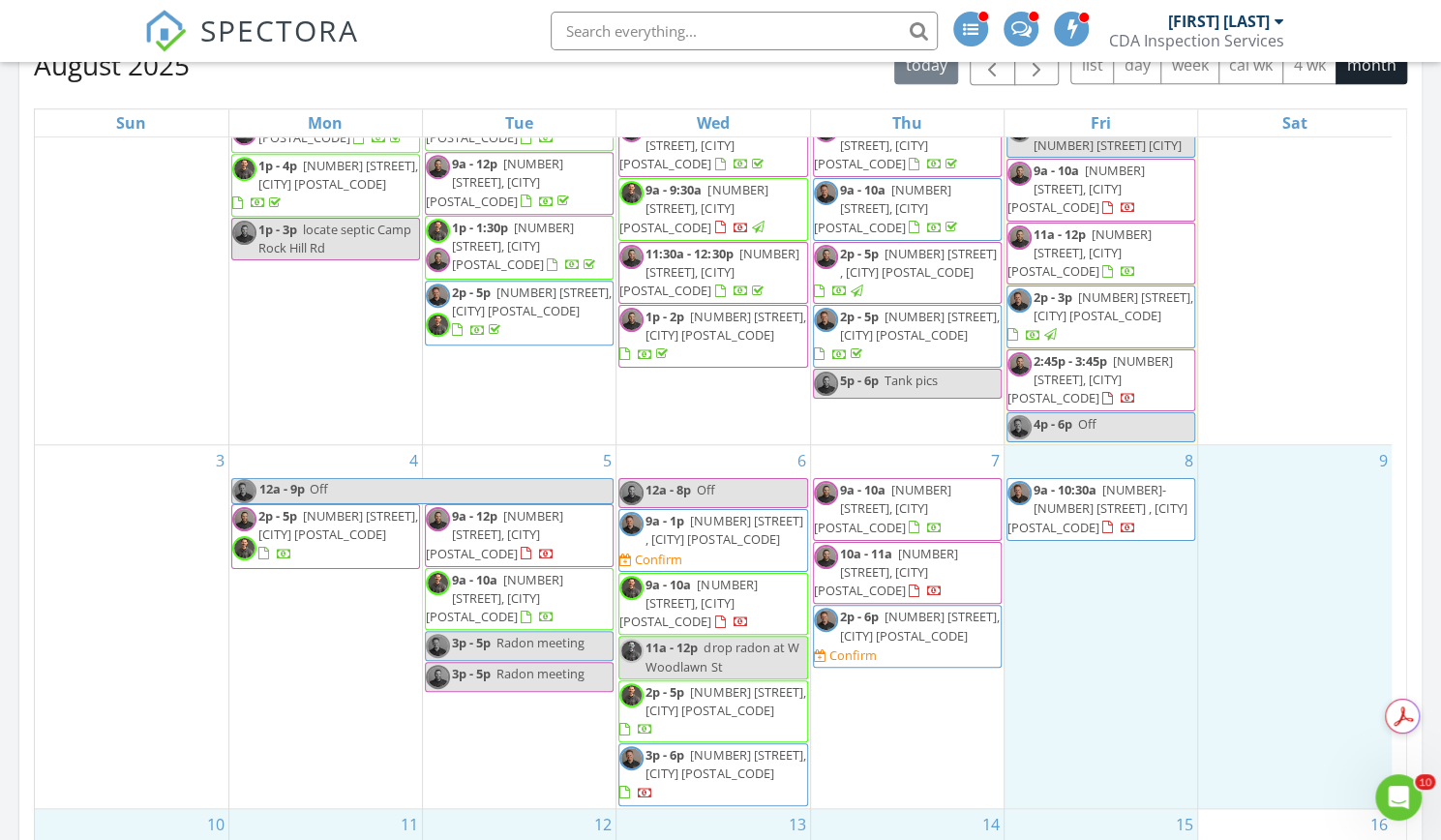 drag, startPoint x: 1058, startPoint y: 715, endPoint x: 1060, endPoint y: 606, distance: 109.0183 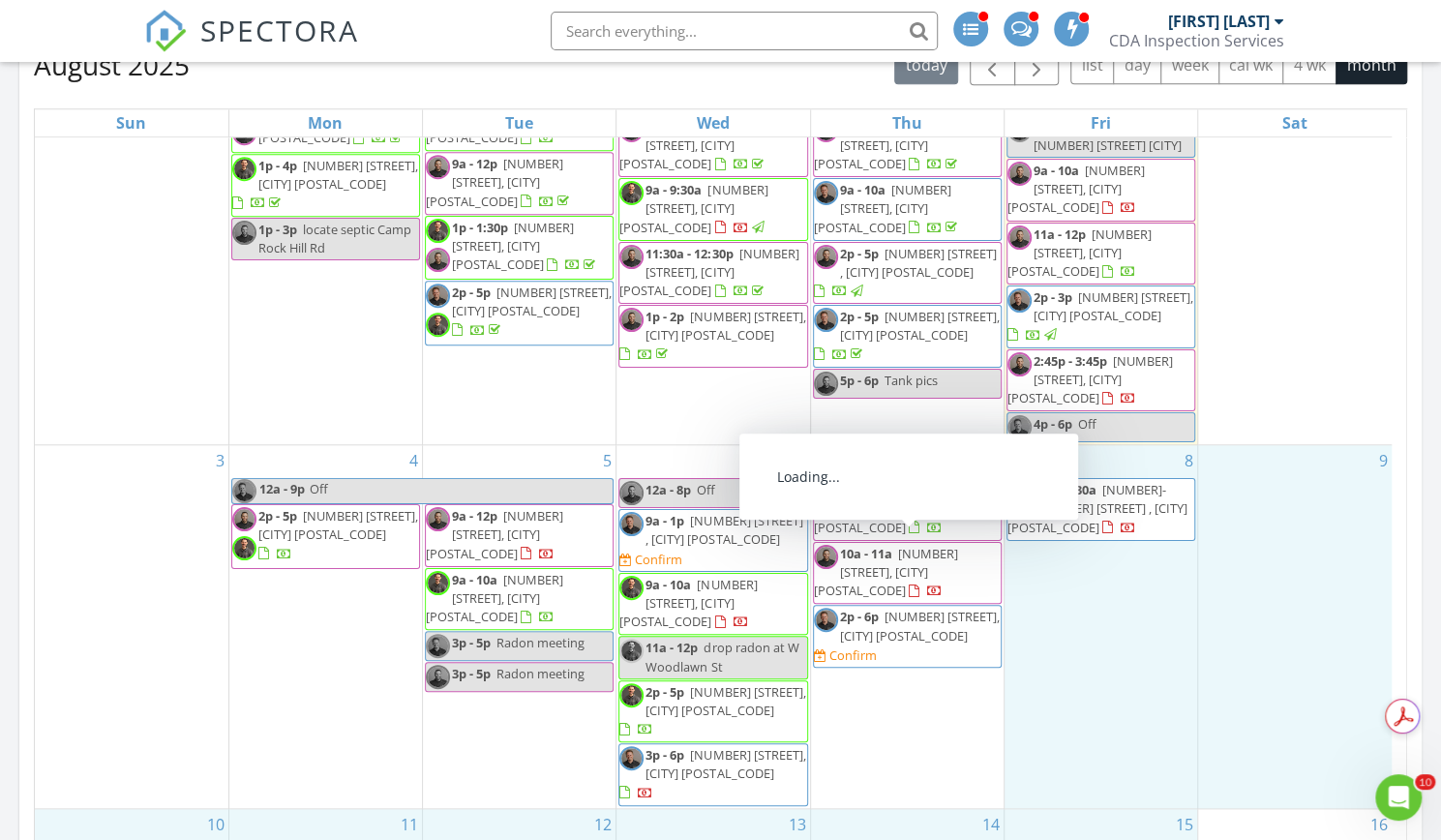 scroll, scrollTop: 0, scrollLeft: 0, axis: both 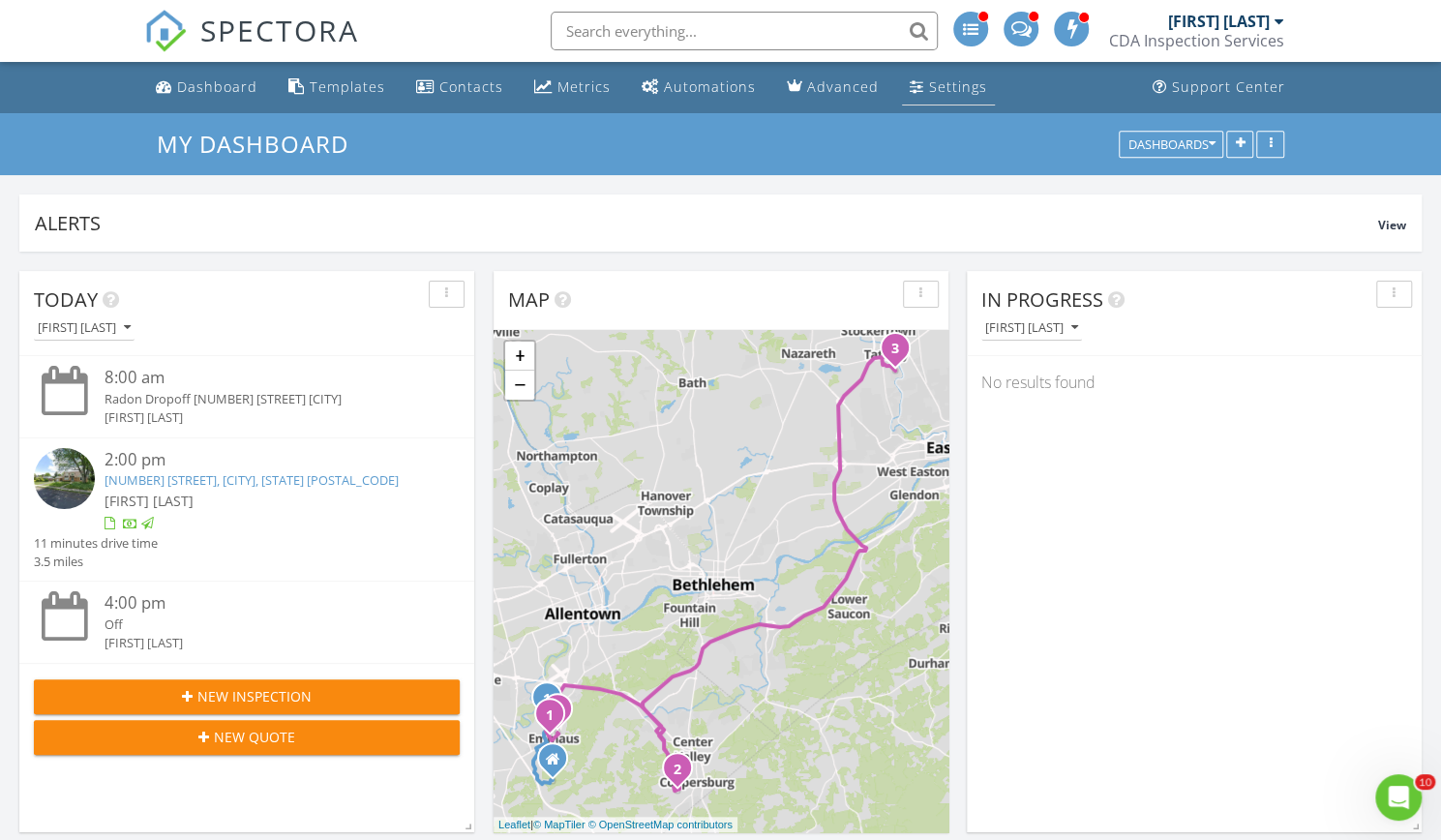 click on "Settings" at bounding box center (948, 87) 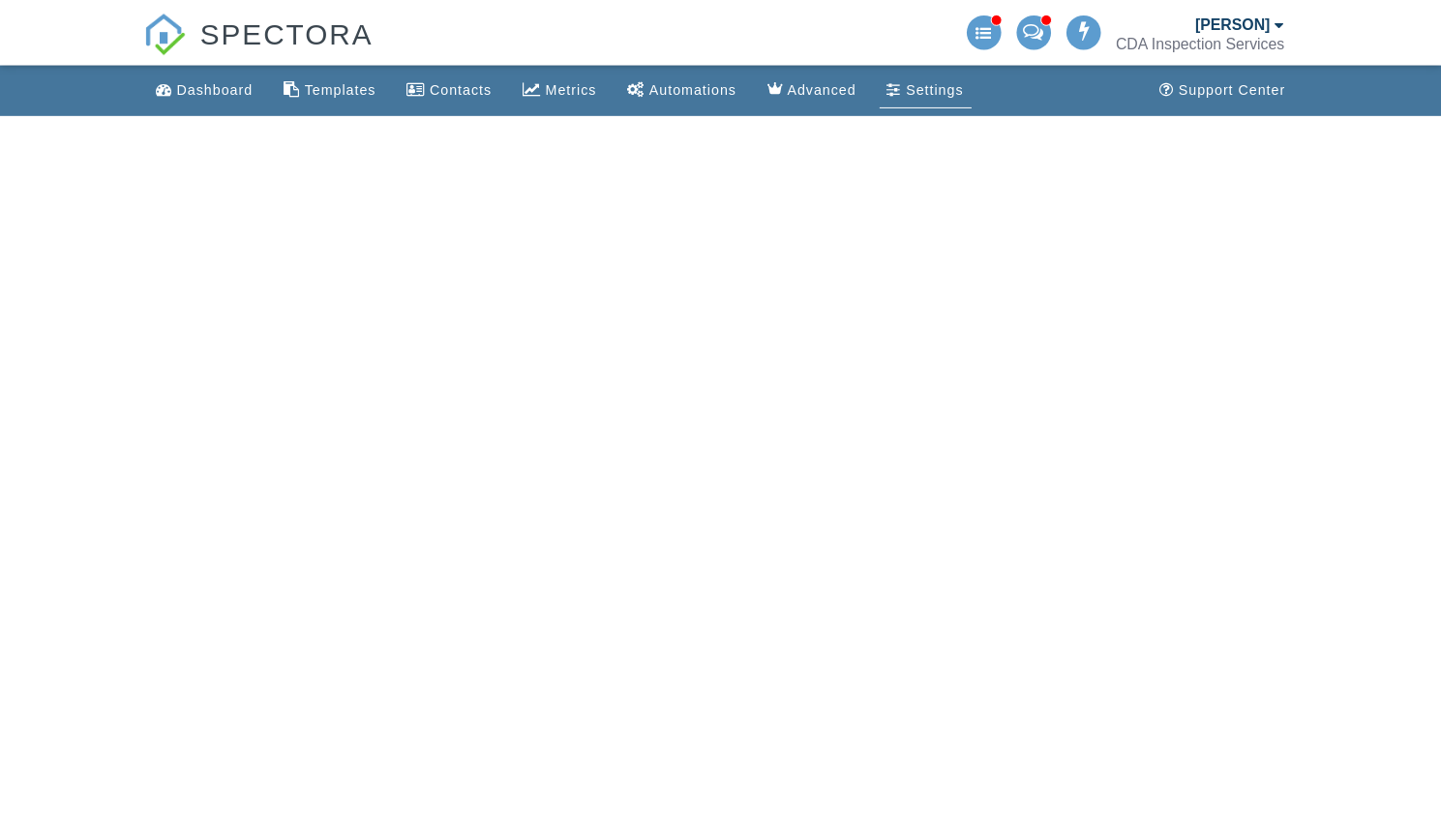 scroll, scrollTop: 0, scrollLeft: 0, axis: both 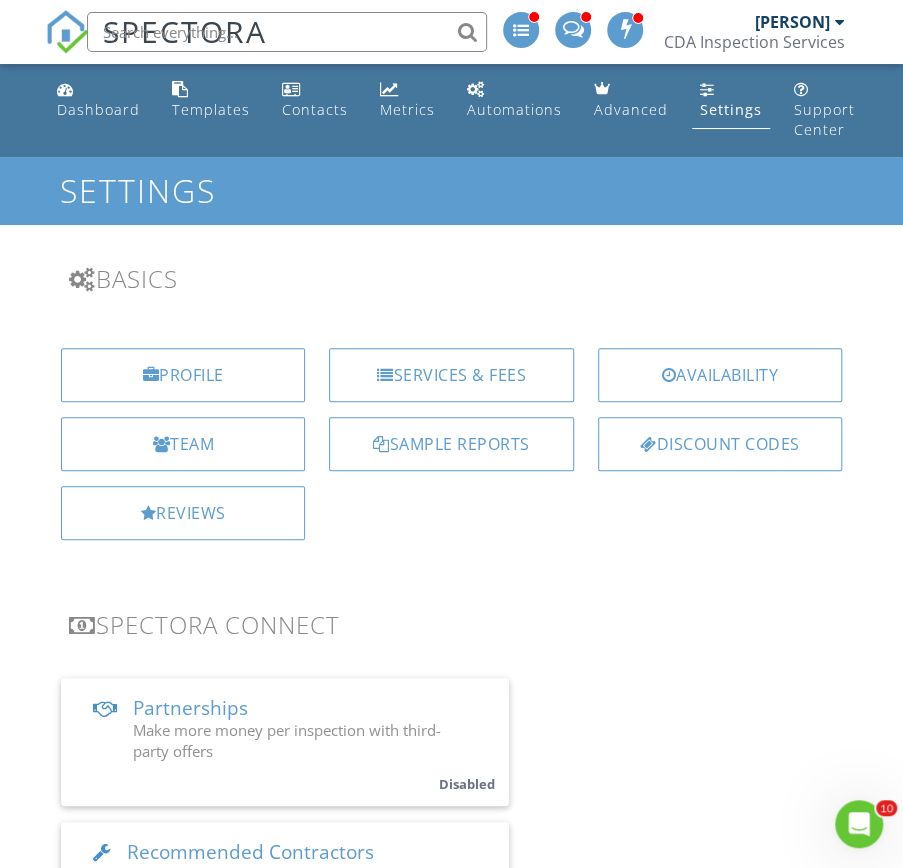 click on "Settings" at bounding box center (731, 109) 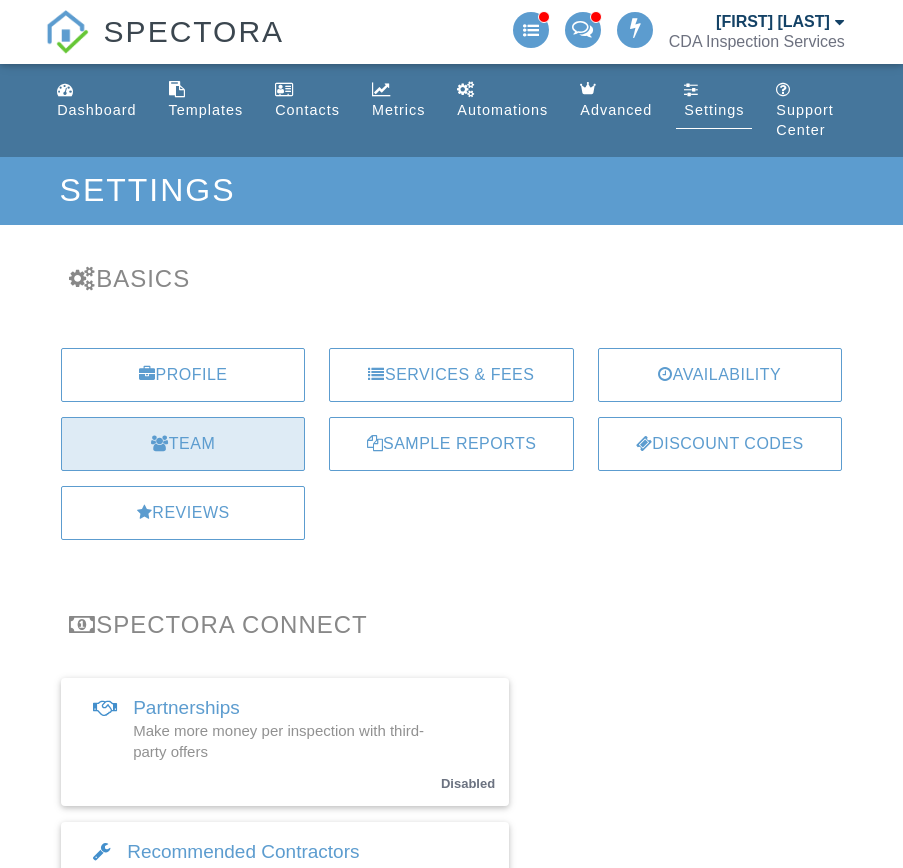 scroll, scrollTop: 0, scrollLeft: 0, axis: both 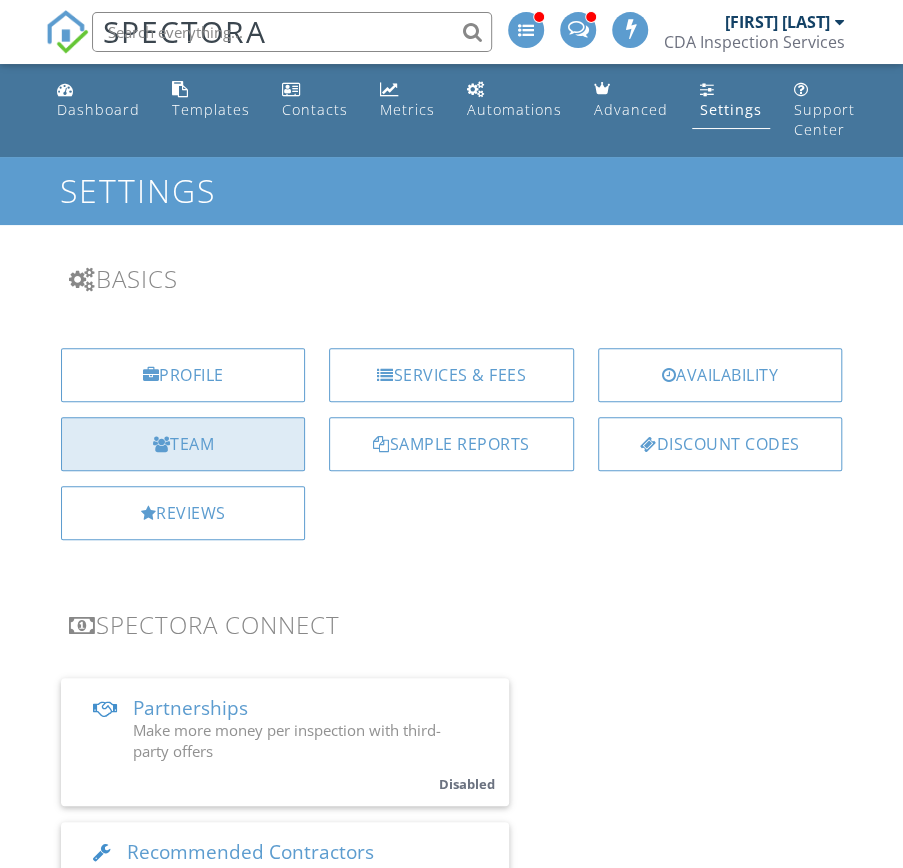 click on "Team" at bounding box center [183, 444] 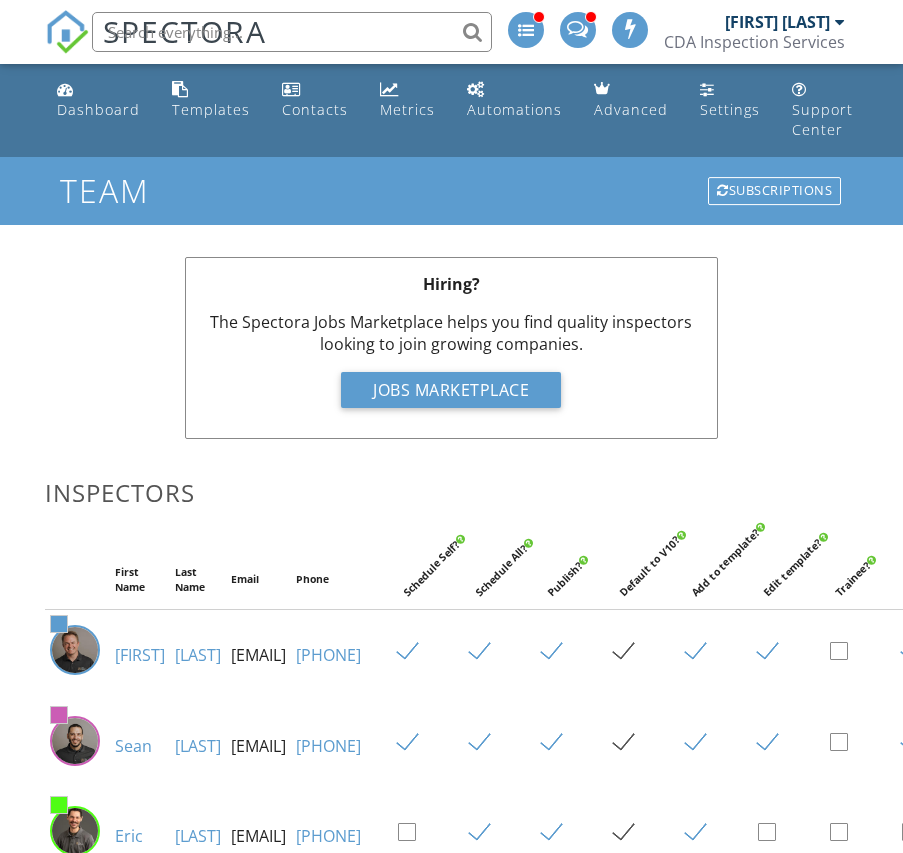 scroll, scrollTop: 0, scrollLeft: 0, axis: both 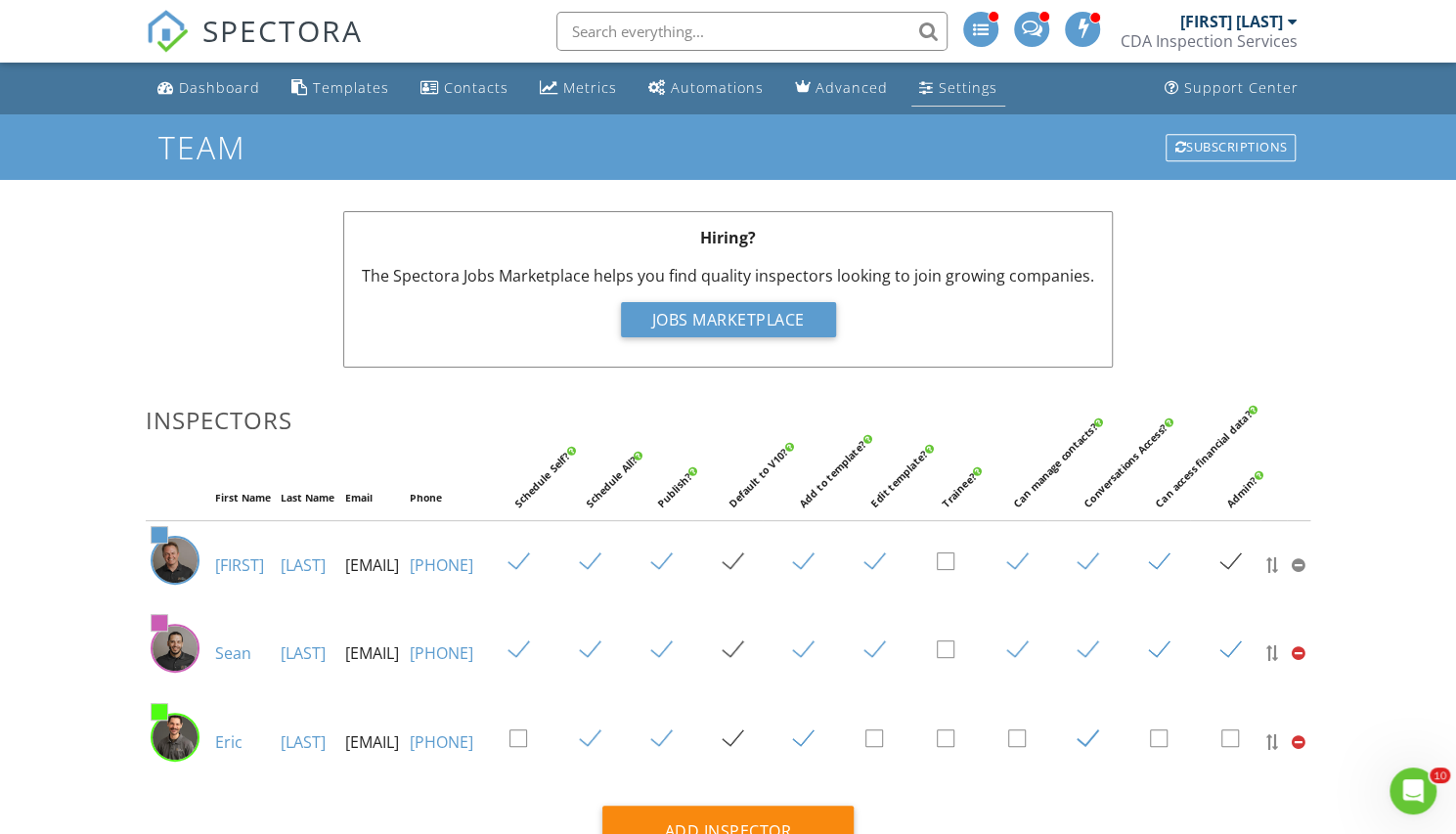 click on "Settings" at bounding box center (968, 87) 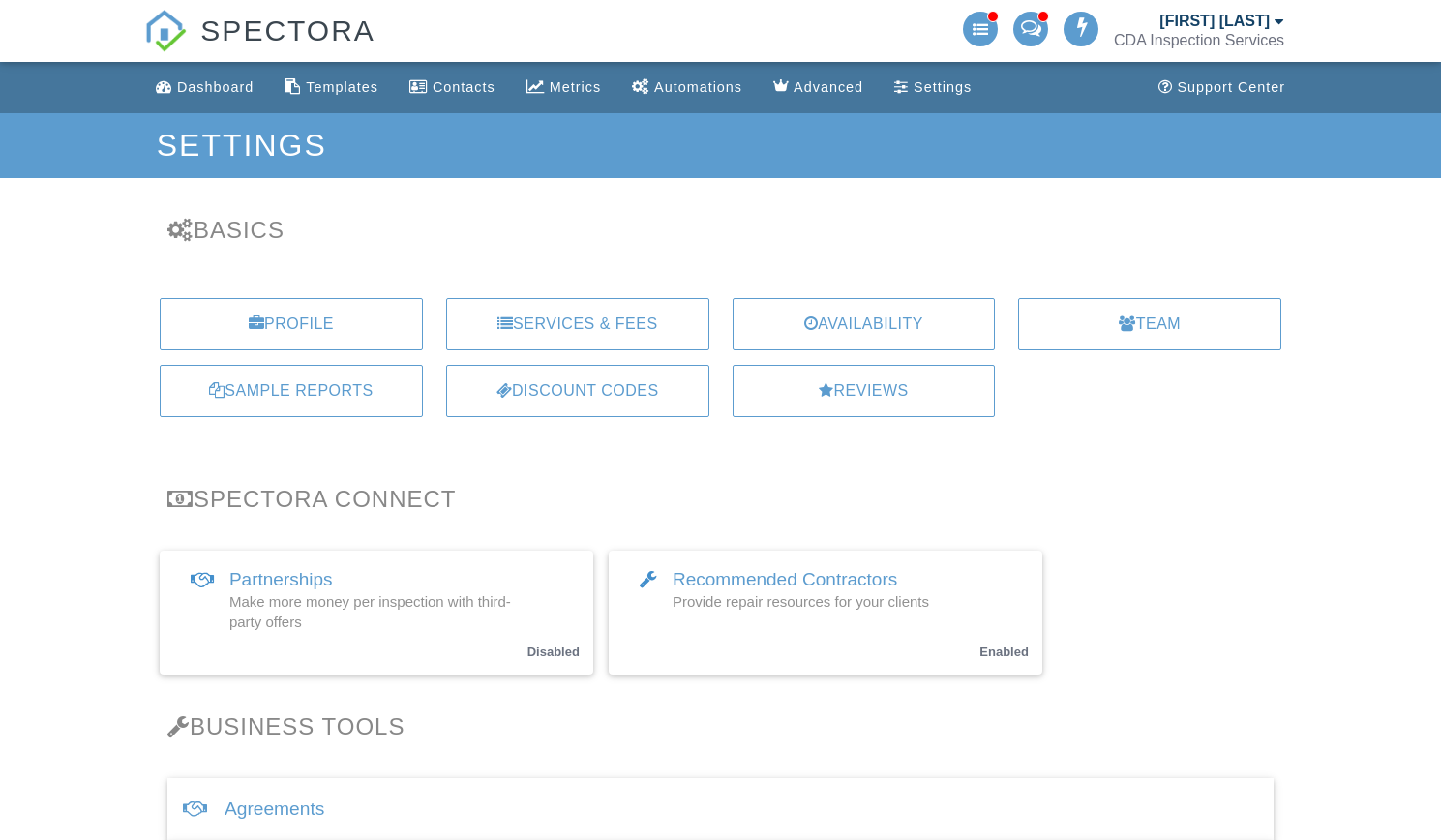 scroll, scrollTop: 0, scrollLeft: 0, axis: both 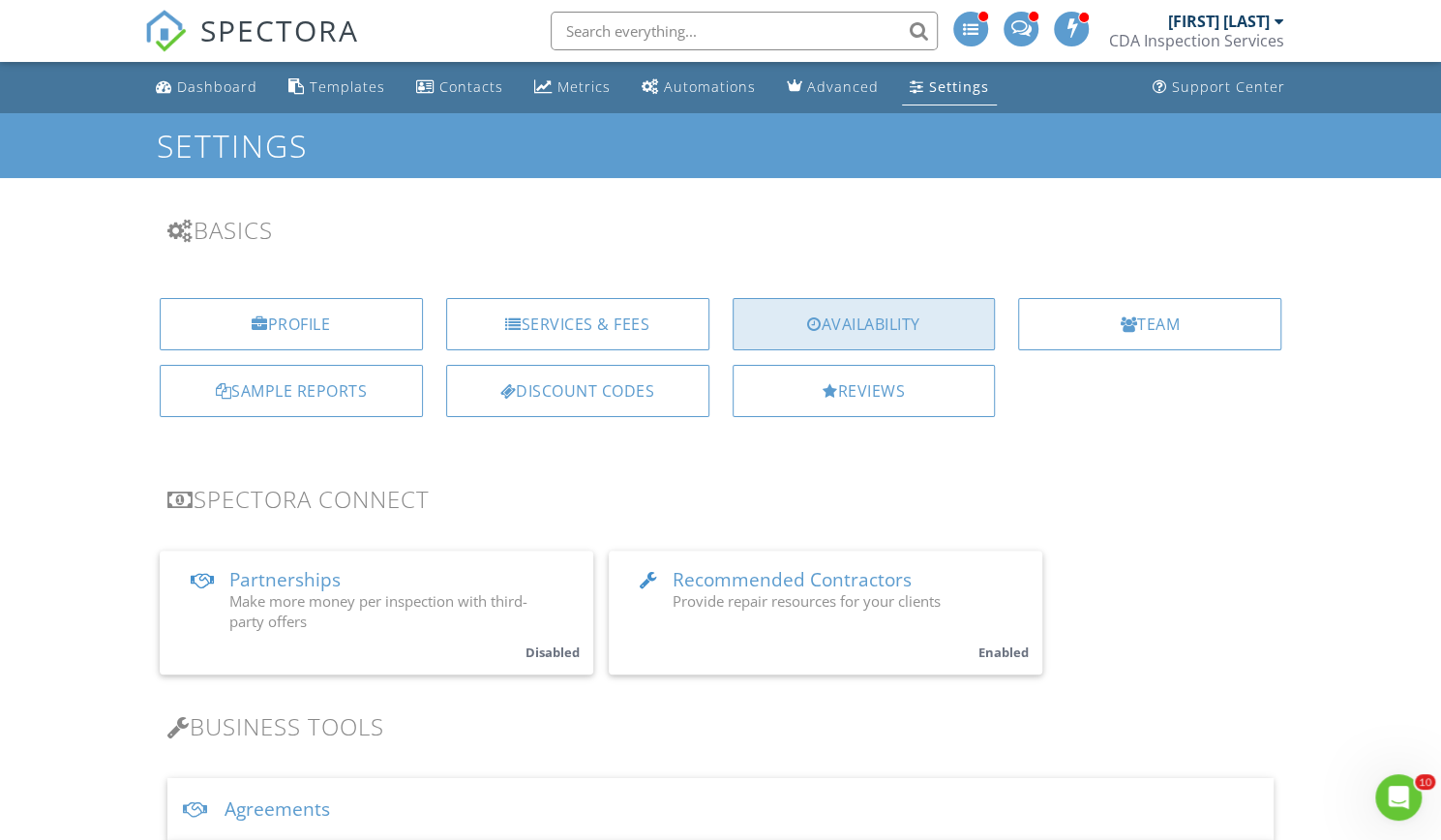 click on "Availability" at bounding box center (864, 324) 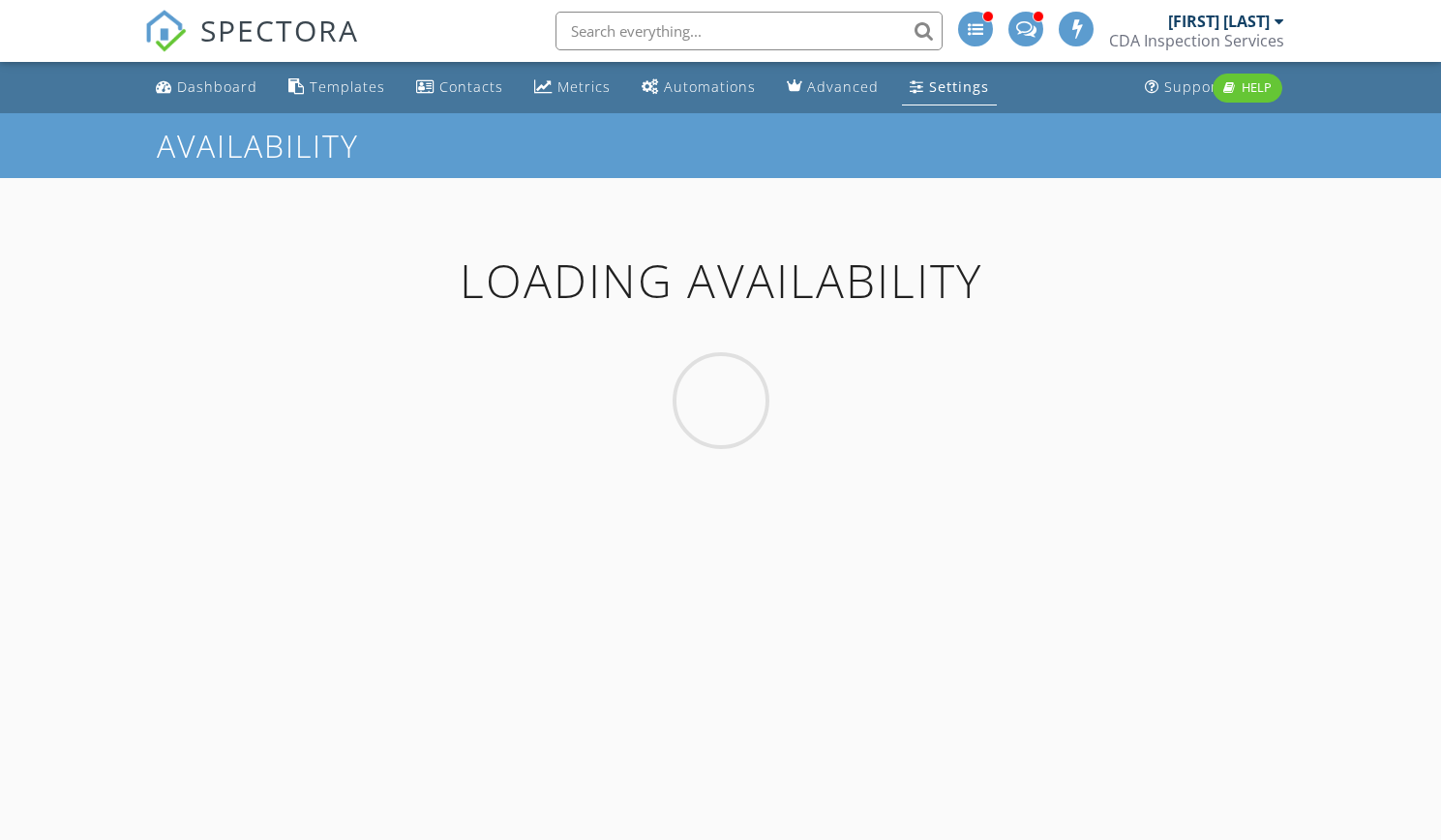scroll, scrollTop: 0, scrollLeft: 0, axis: both 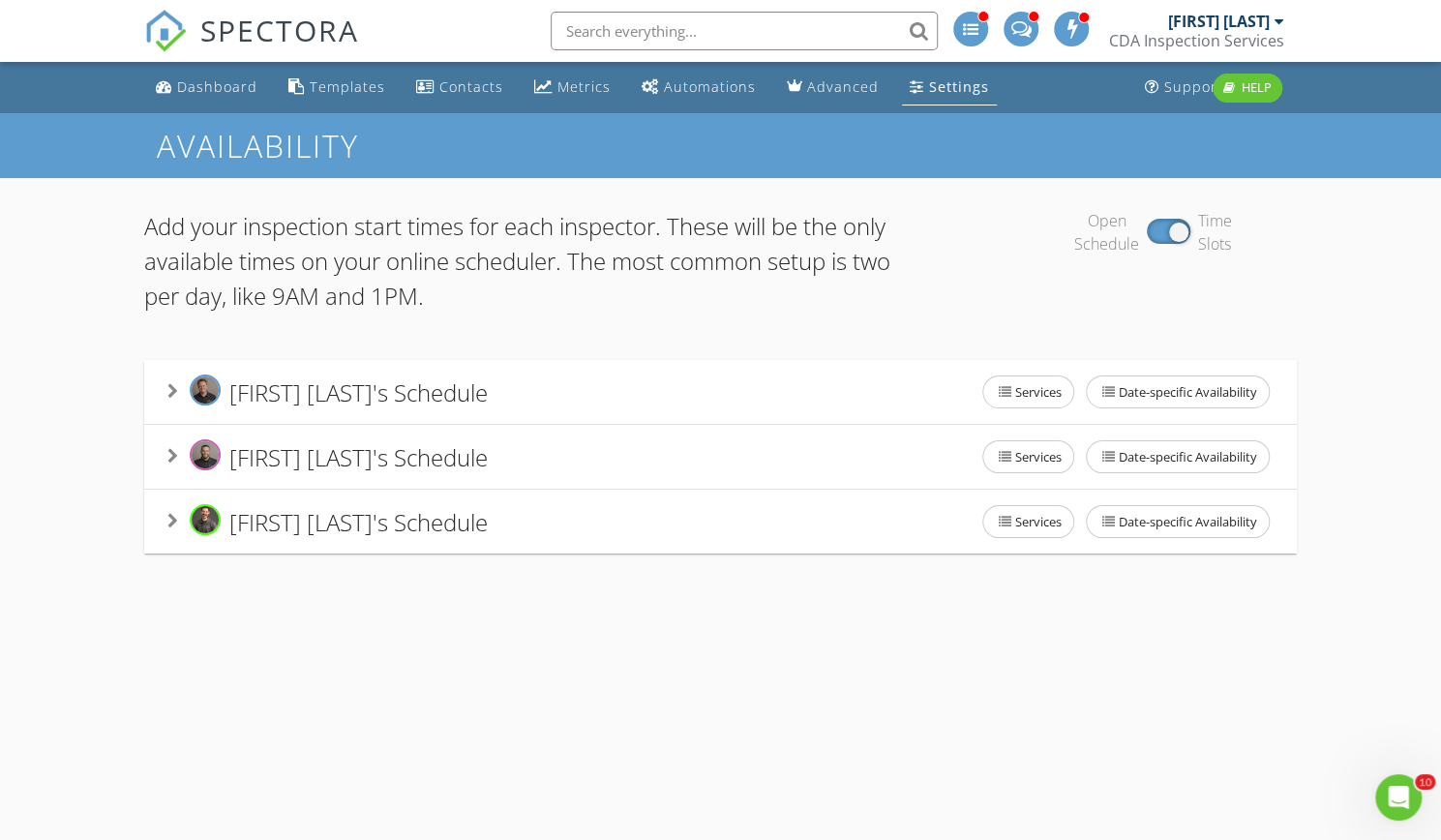 click on "[FIRST] [LAST]'s Schedule
Services
Date-specific Availability" at bounding box center (720, 522) 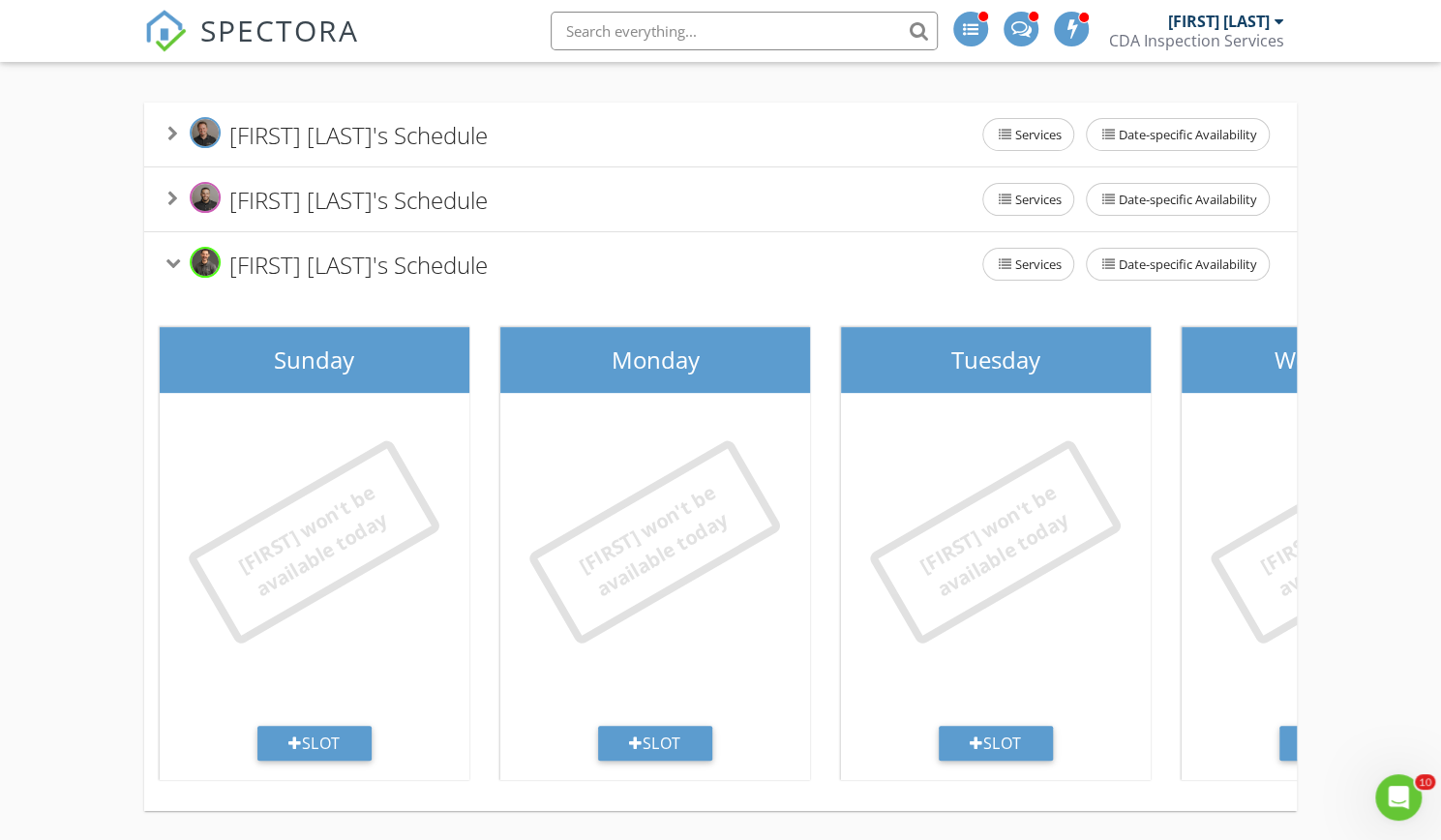 scroll, scrollTop: 271, scrollLeft: 0, axis: vertical 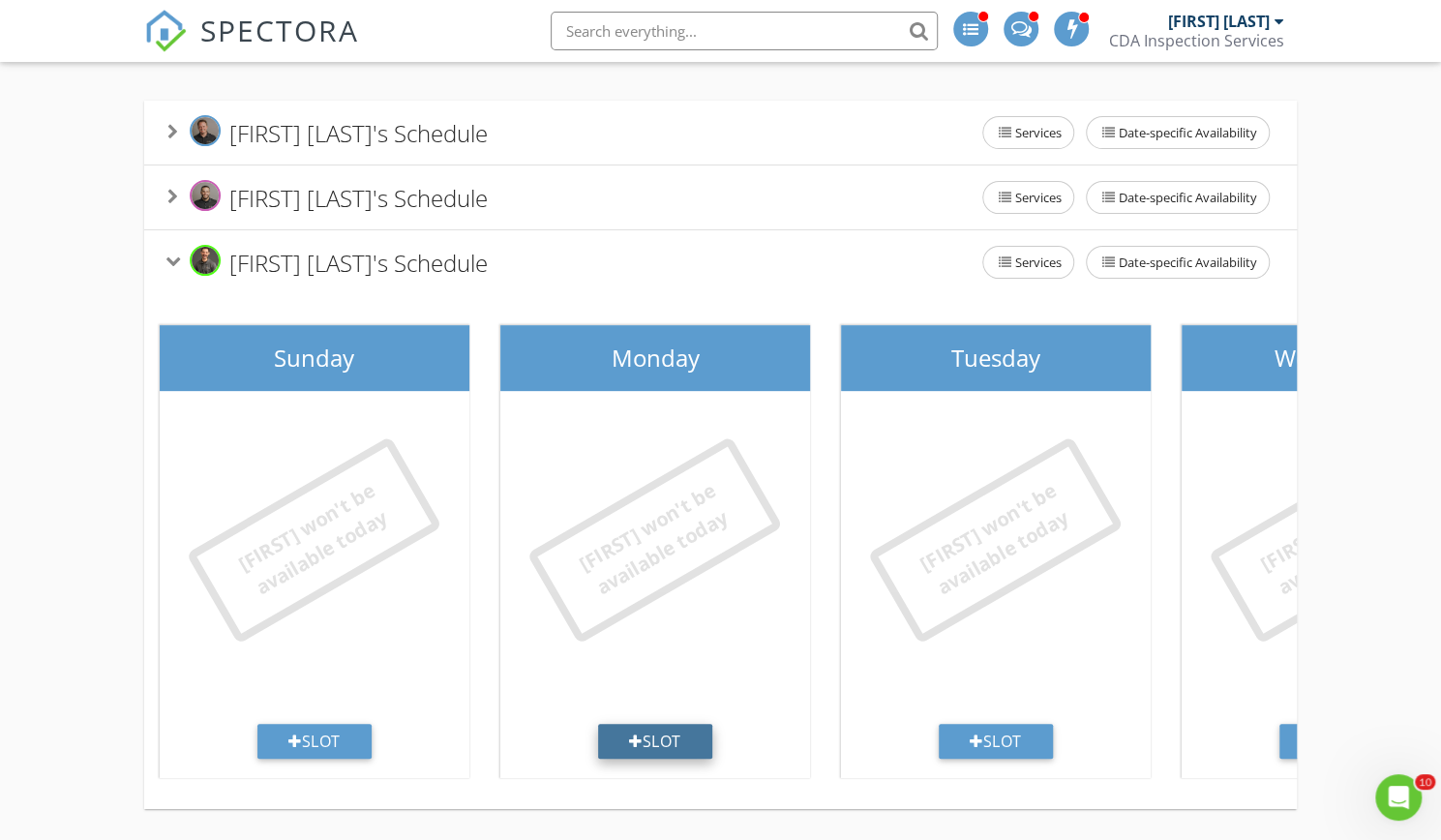 click on "Slot" at bounding box center [655, 741] 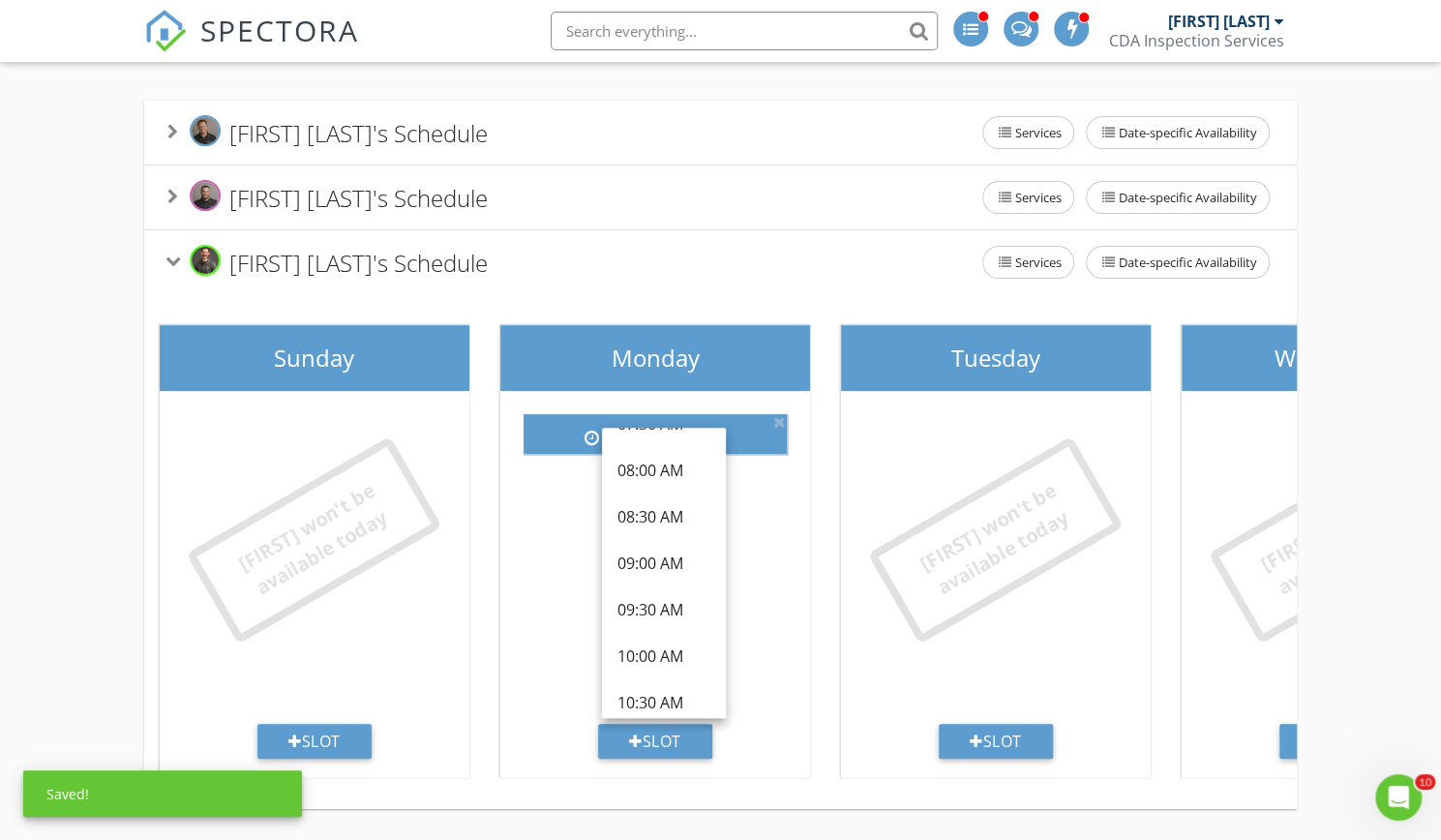 scroll, scrollTop: 180, scrollLeft: 0, axis: vertical 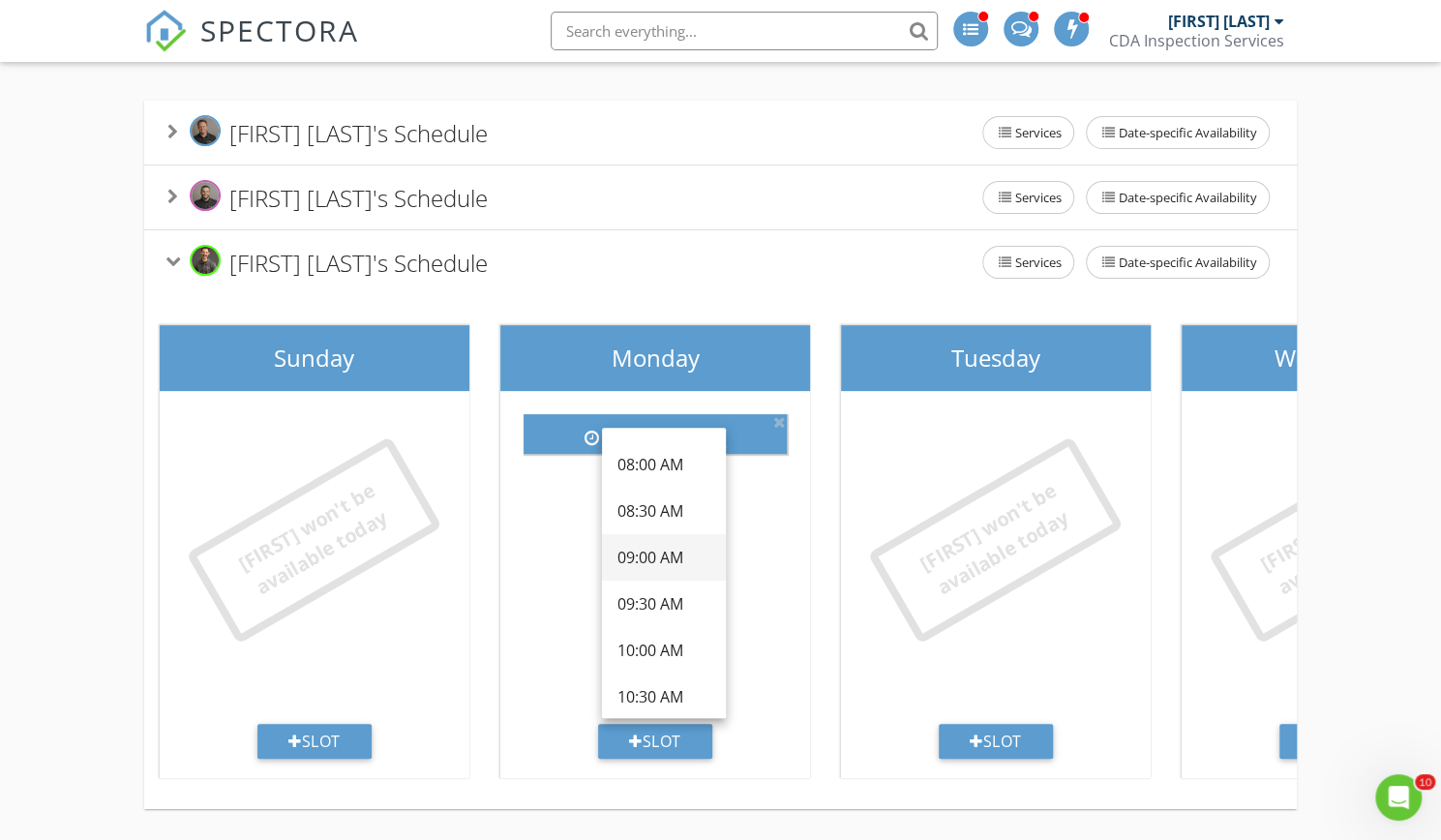 click on "09:00 AM" at bounding box center [664, 557] 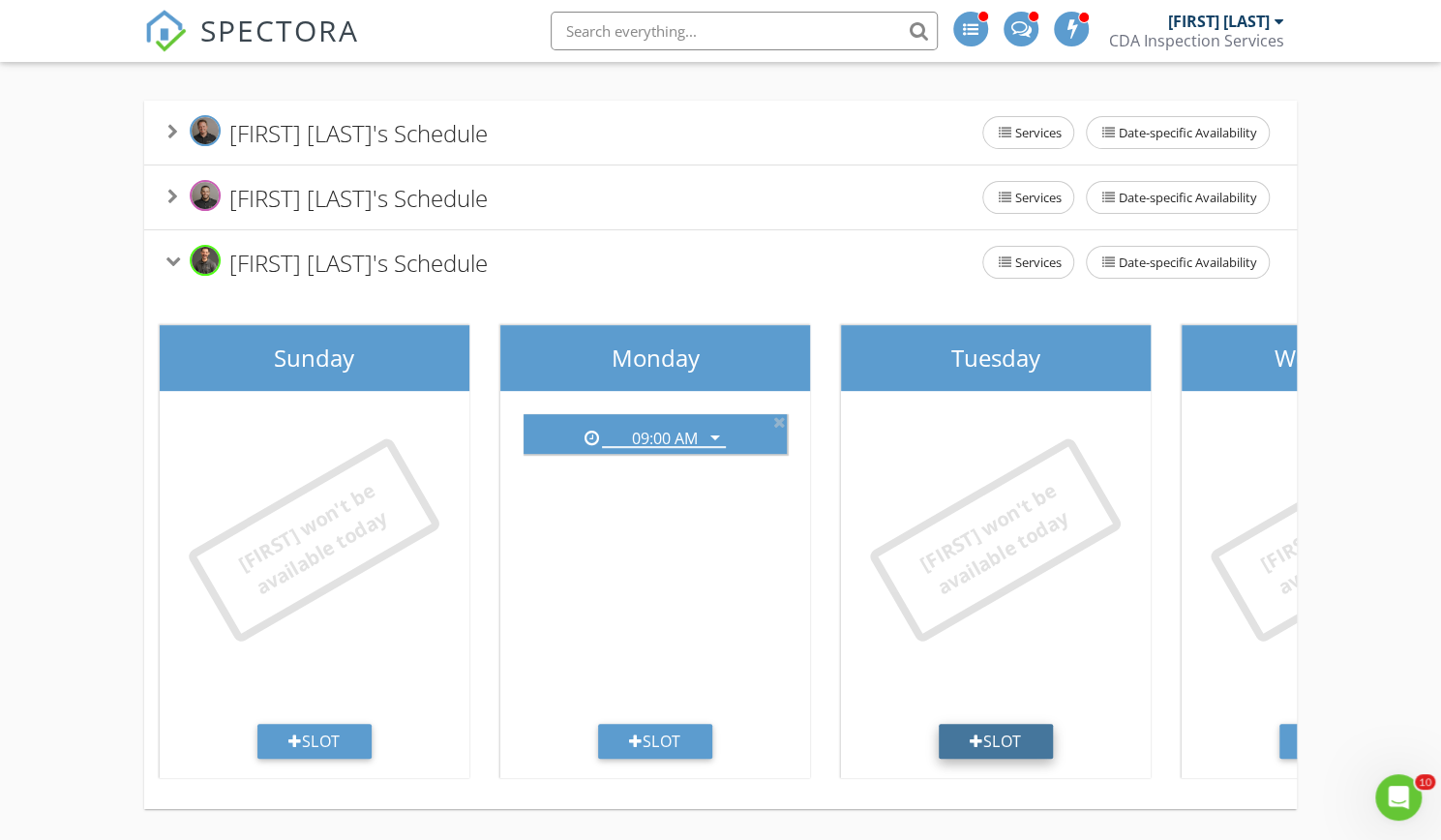 click on "Slot" at bounding box center (996, 741) 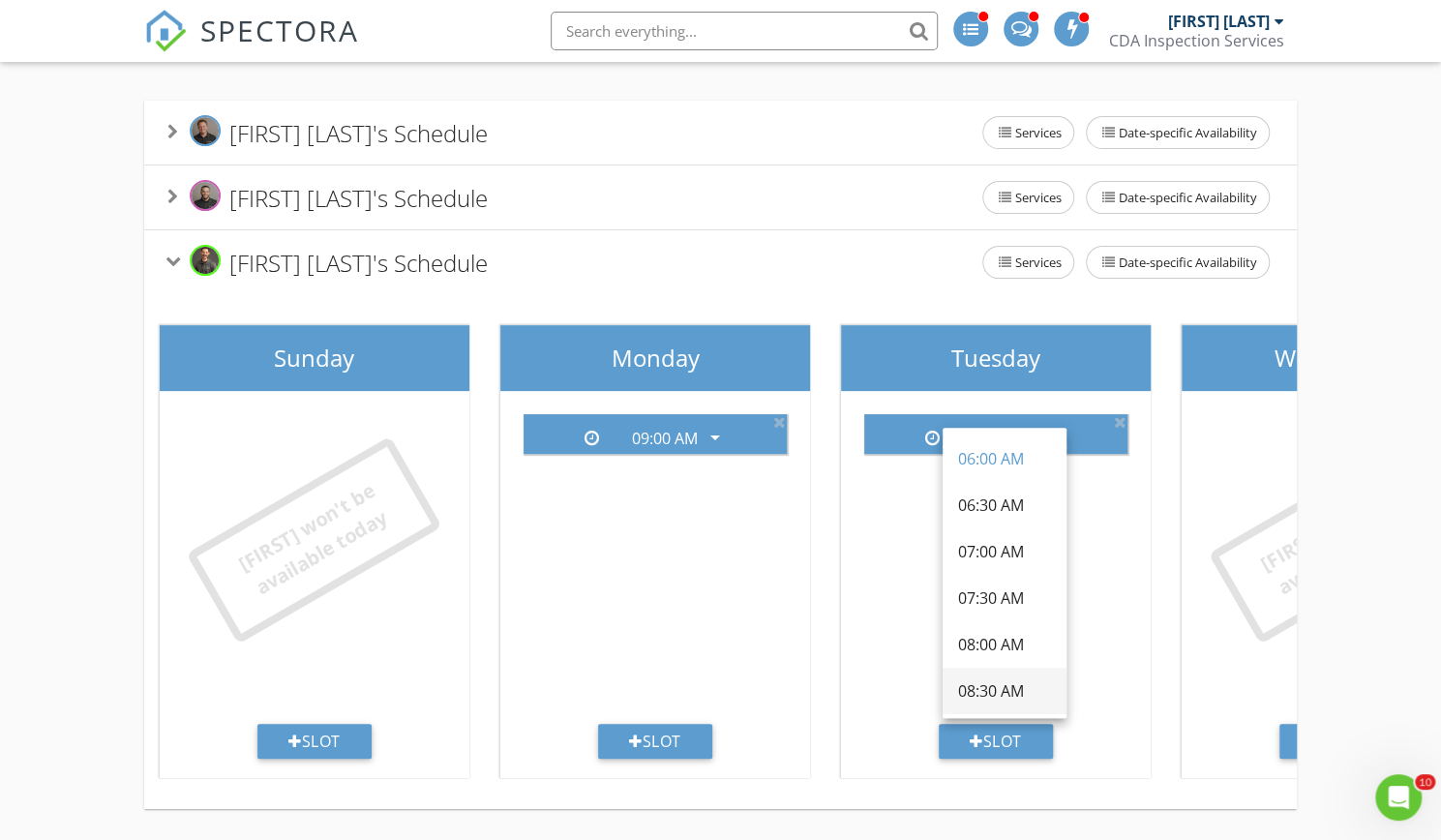 scroll, scrollTop: 155, scrollLeft: 0, axis: vertical 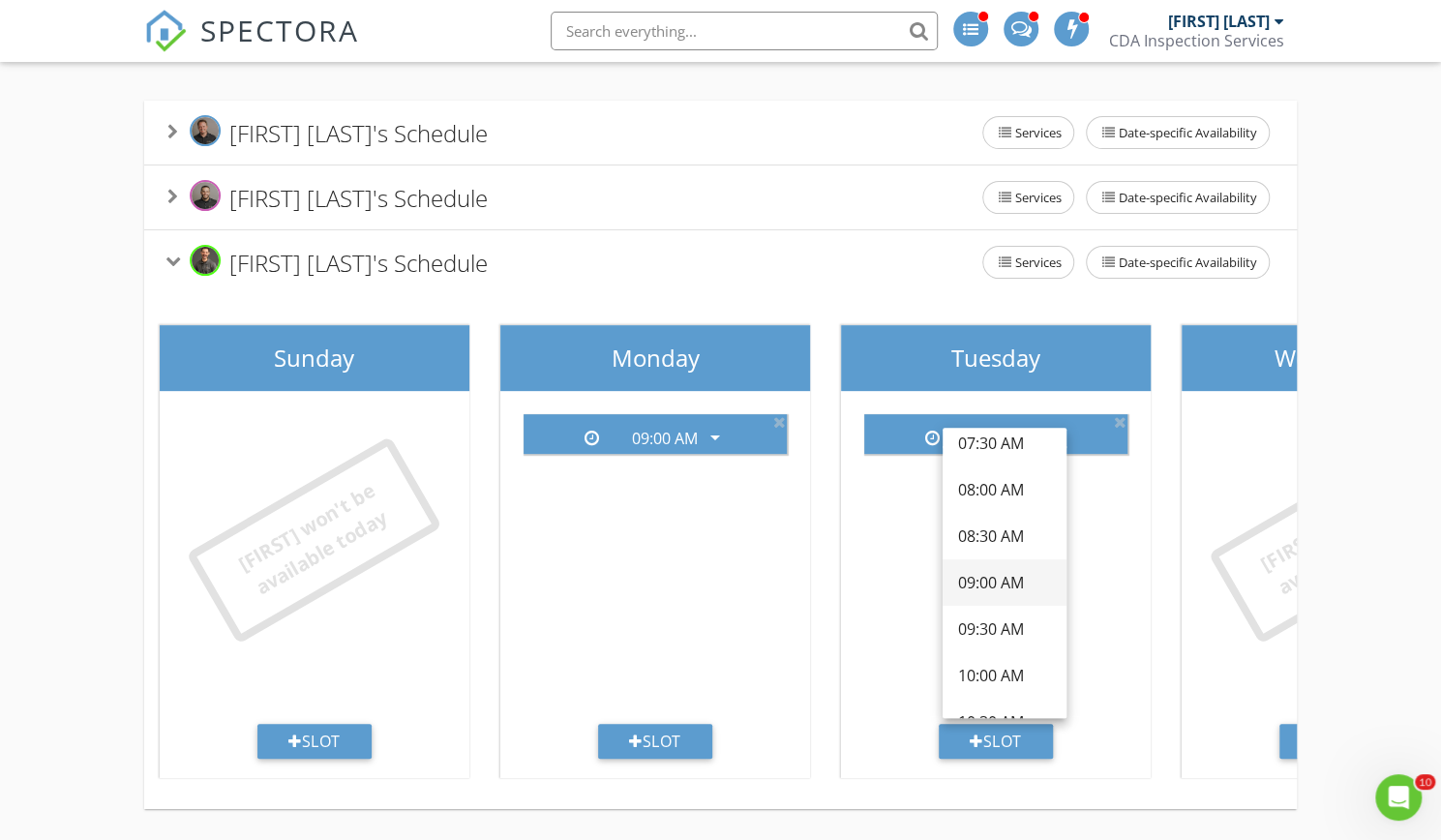 click on "09:00 AM" at bounding box center [1005, 583] 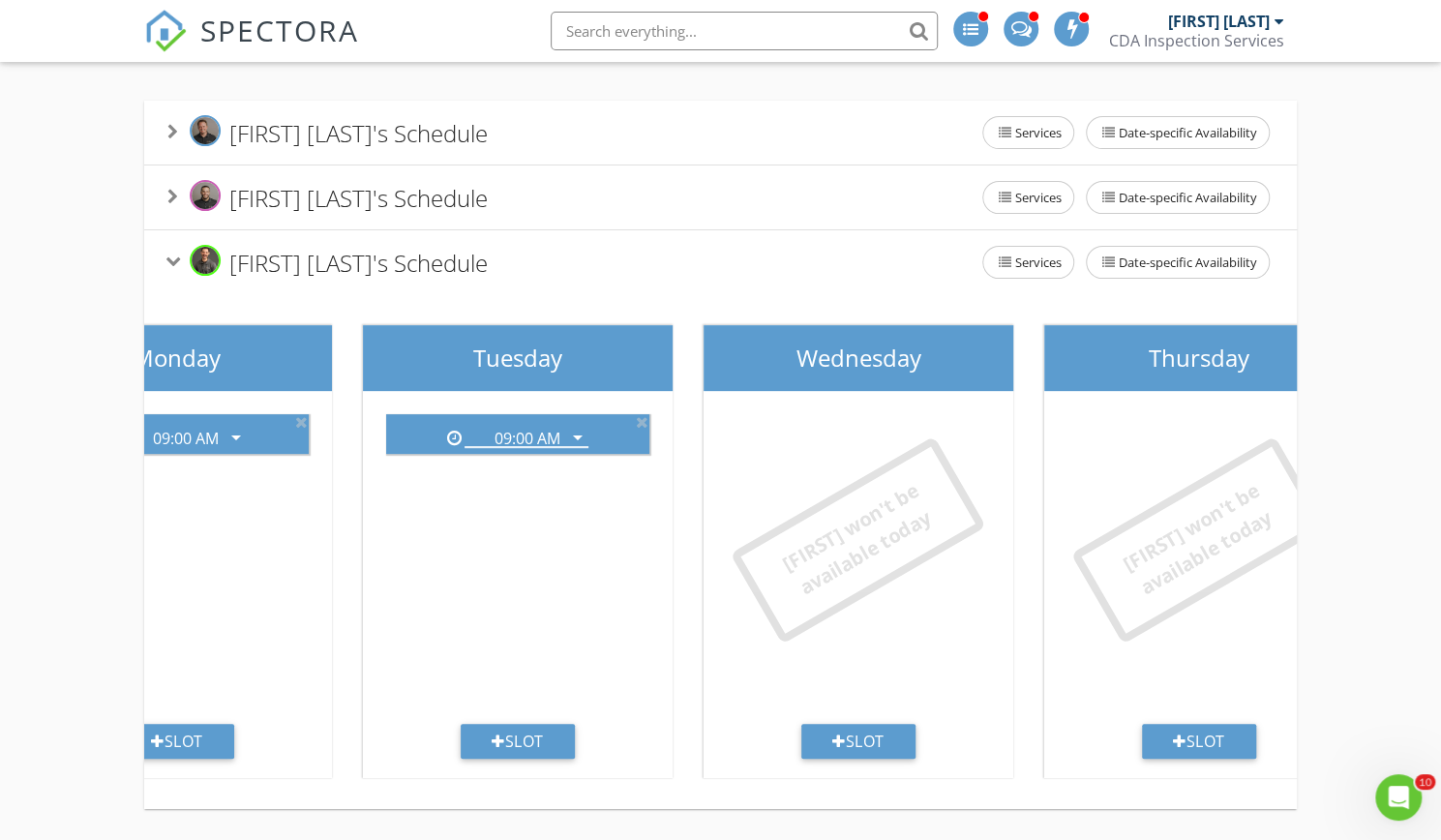 scroll, scrollTop: 0, scrollLeft: 518, axis: horizontal 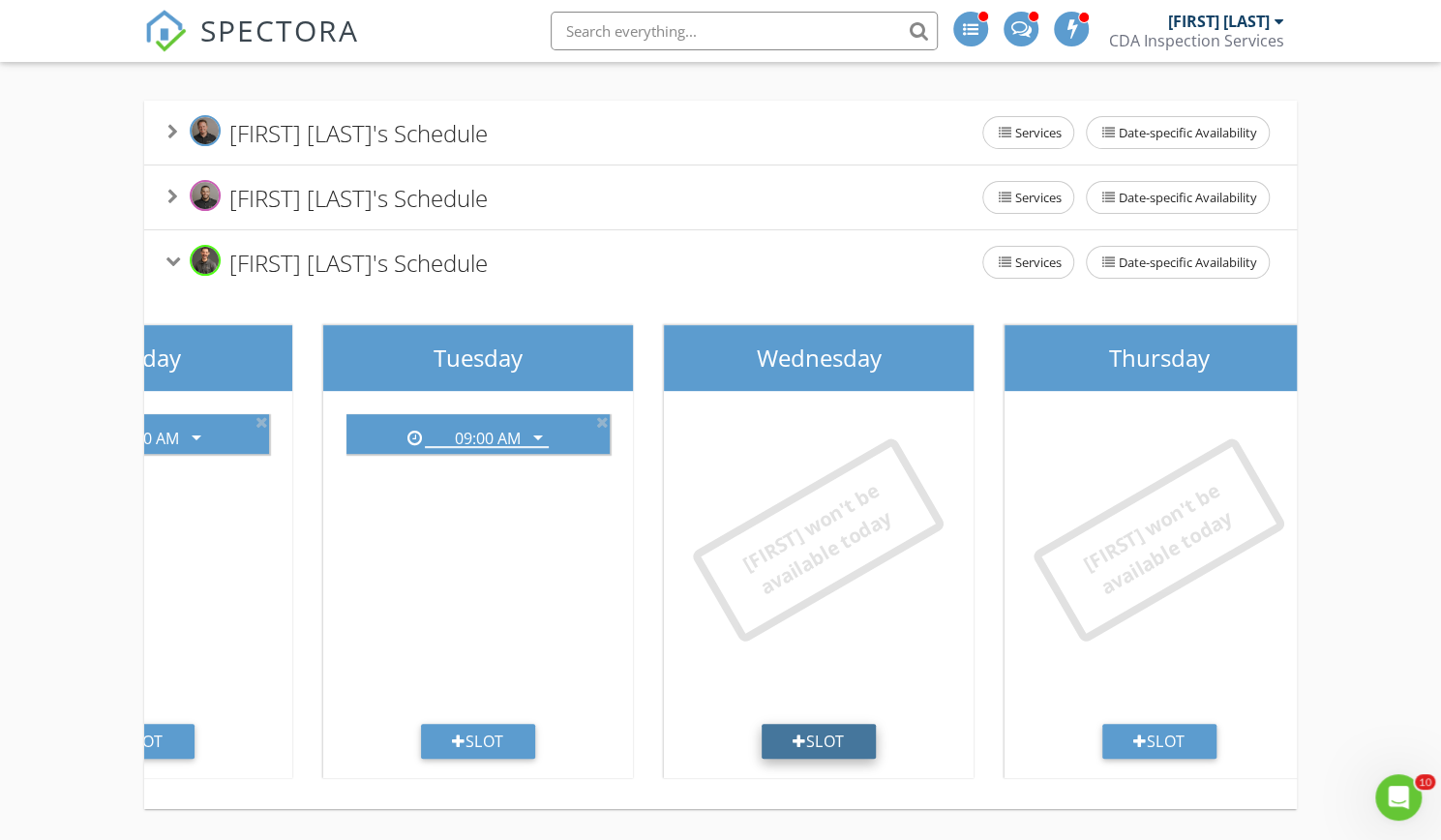 click on "Slot" at bounding box center [819, 741] 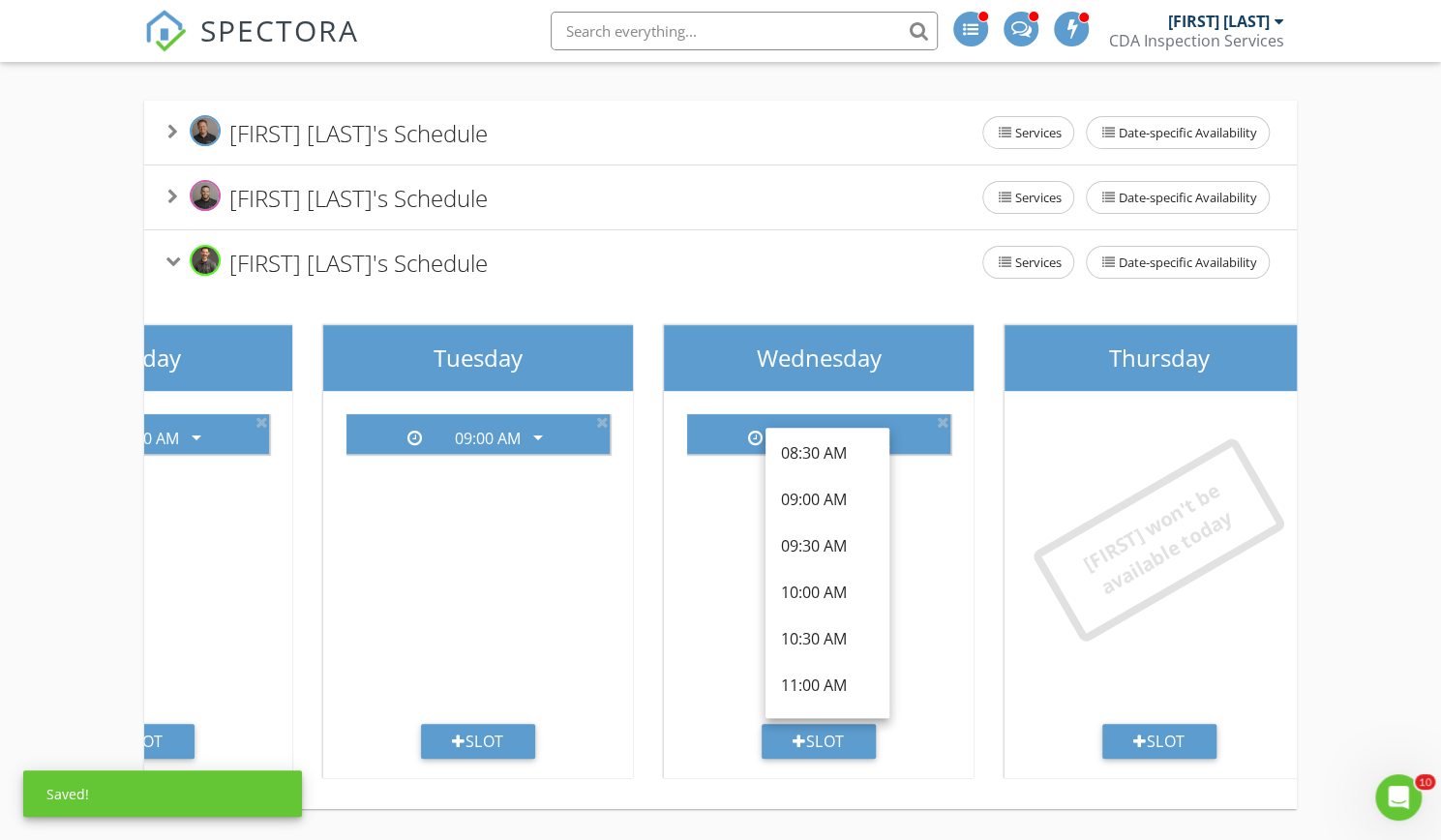 scroll, scrollTop: 234, scrollLeft: 0, axis: vertical 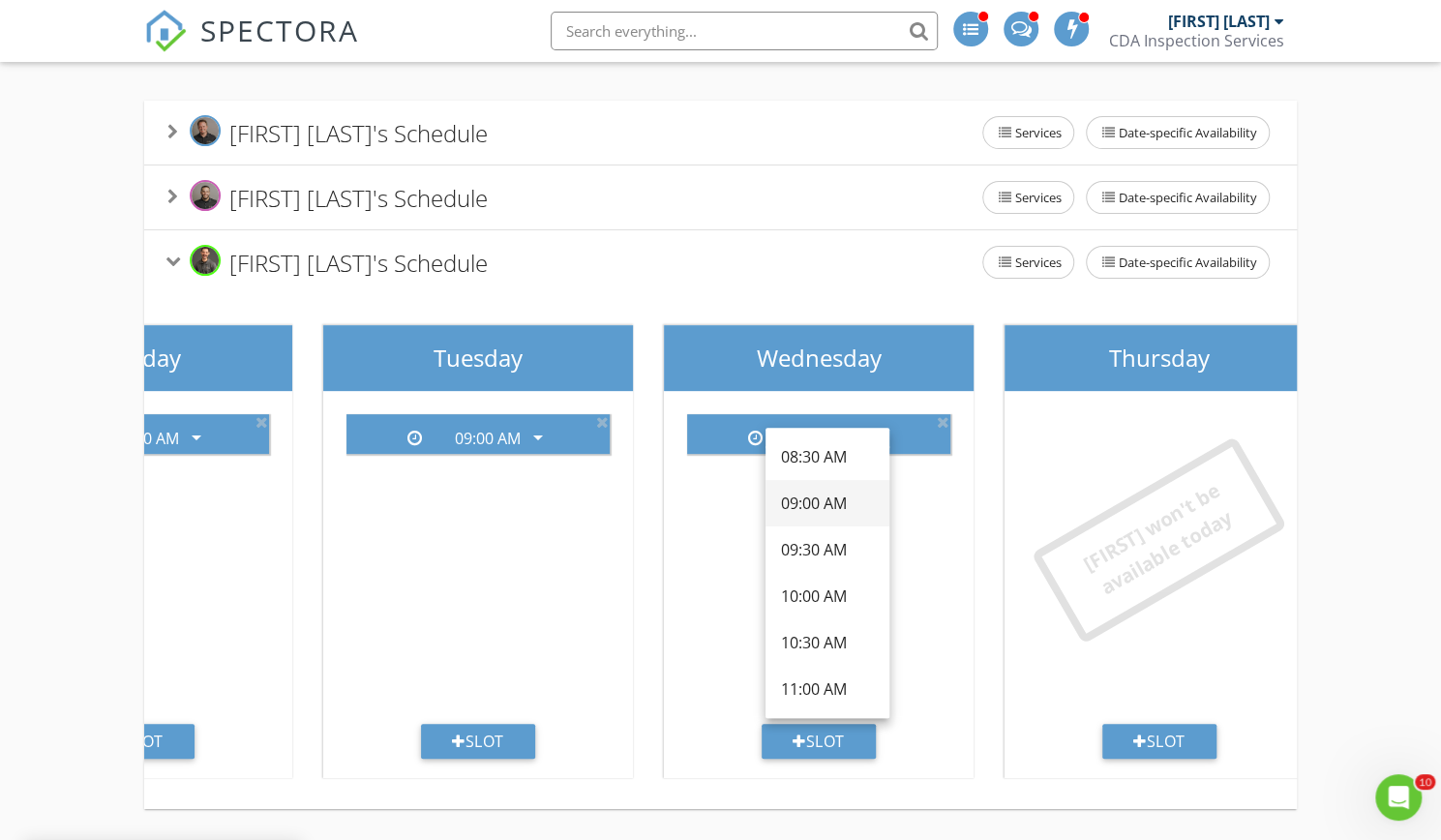 click on "09:00 AM" at bounding box center (827, 503) 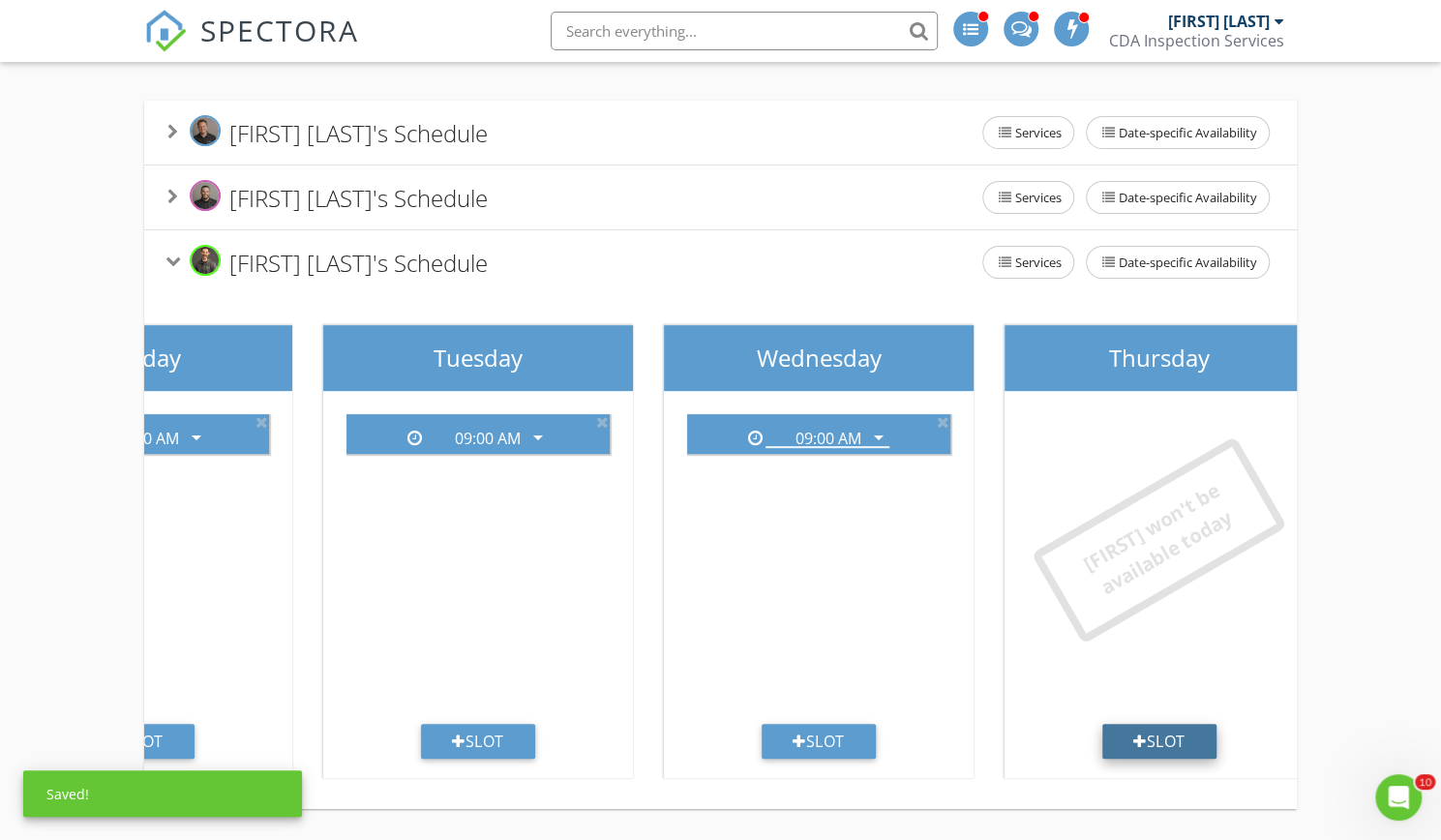 click at bounding box center [1140, 741] 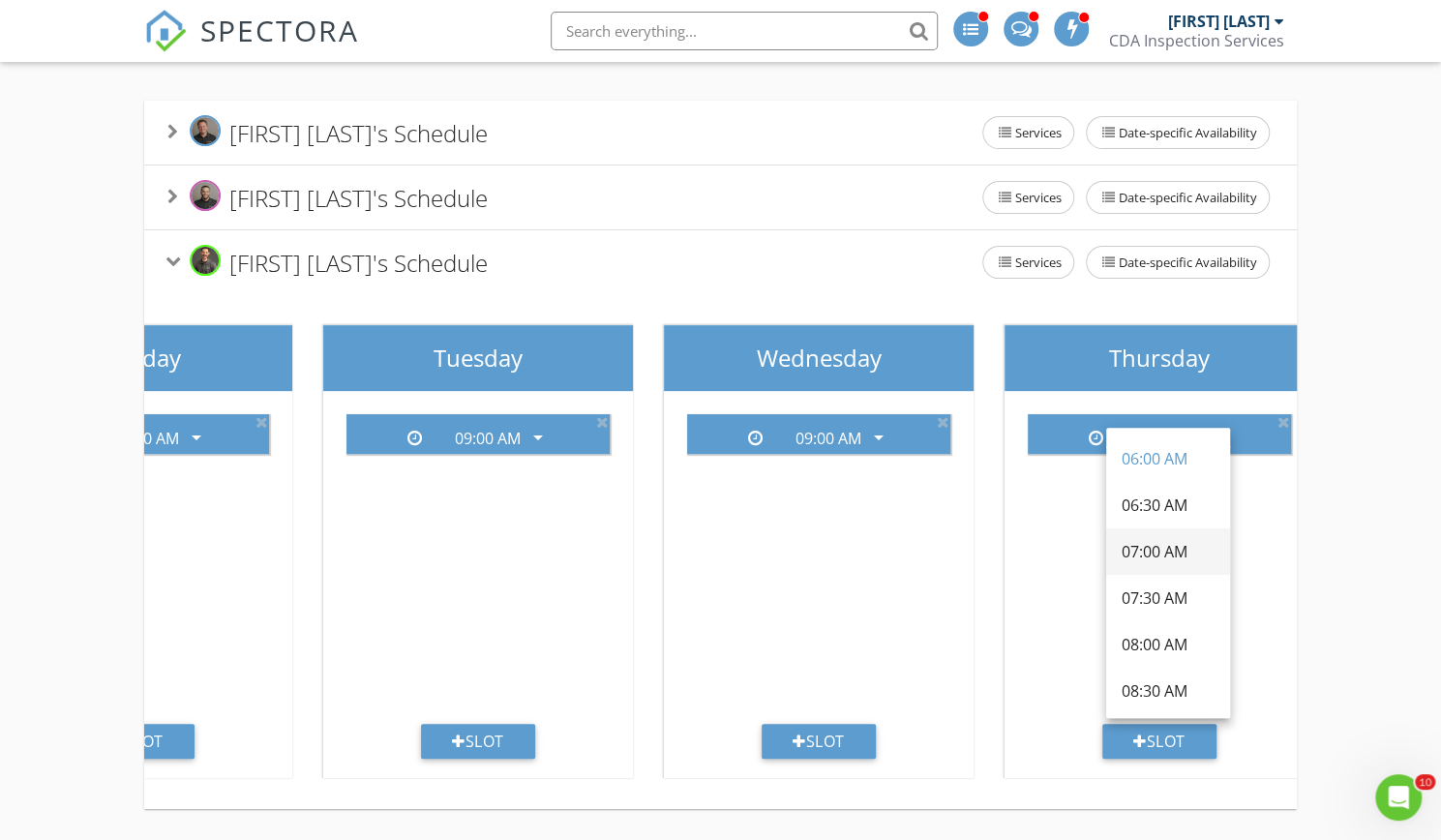 scroll, scrollTop: 182, scrollLeft: 0, axis: vertical 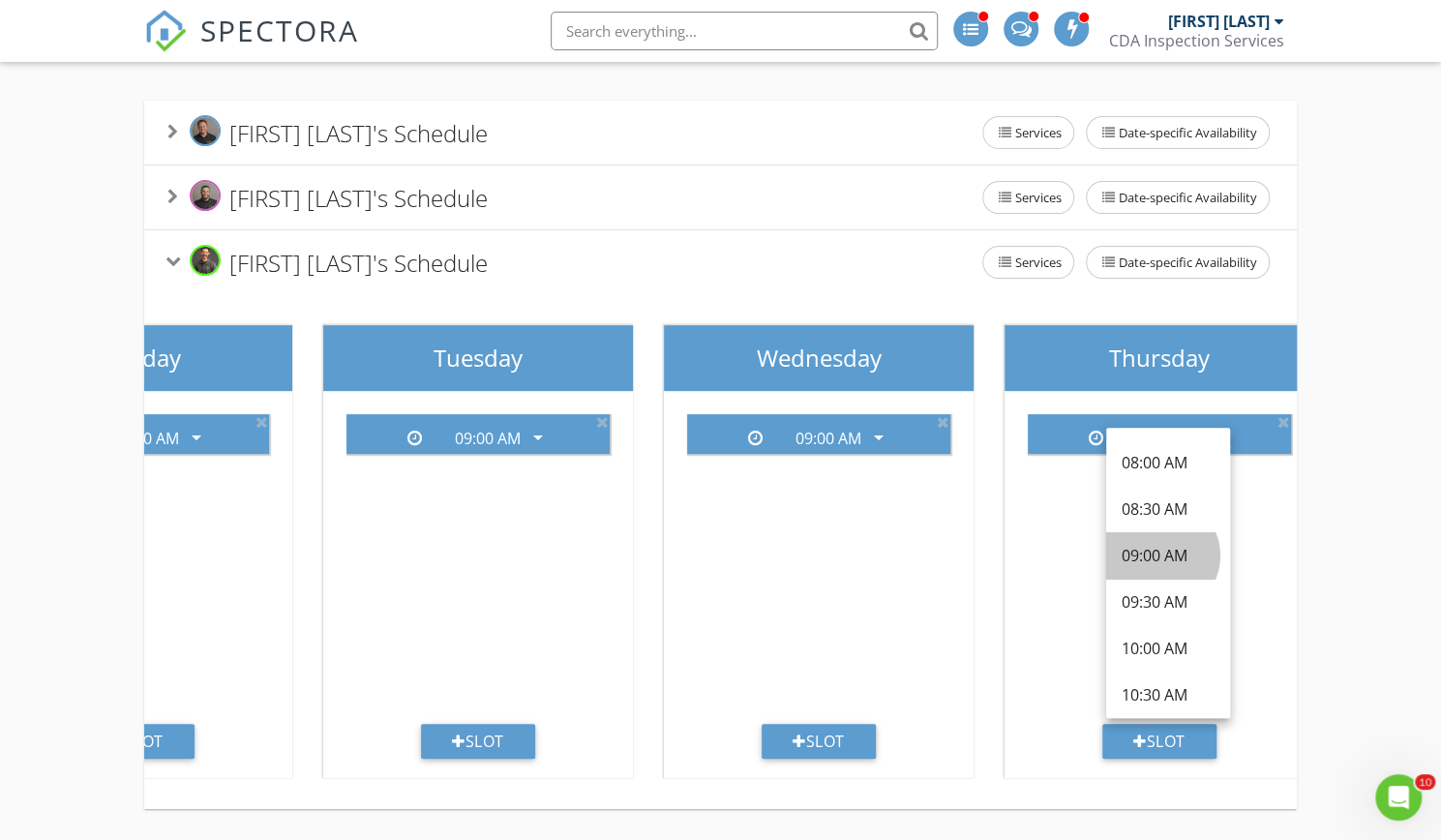 click on "09:00 AM" at bounding box center [1168, 555] 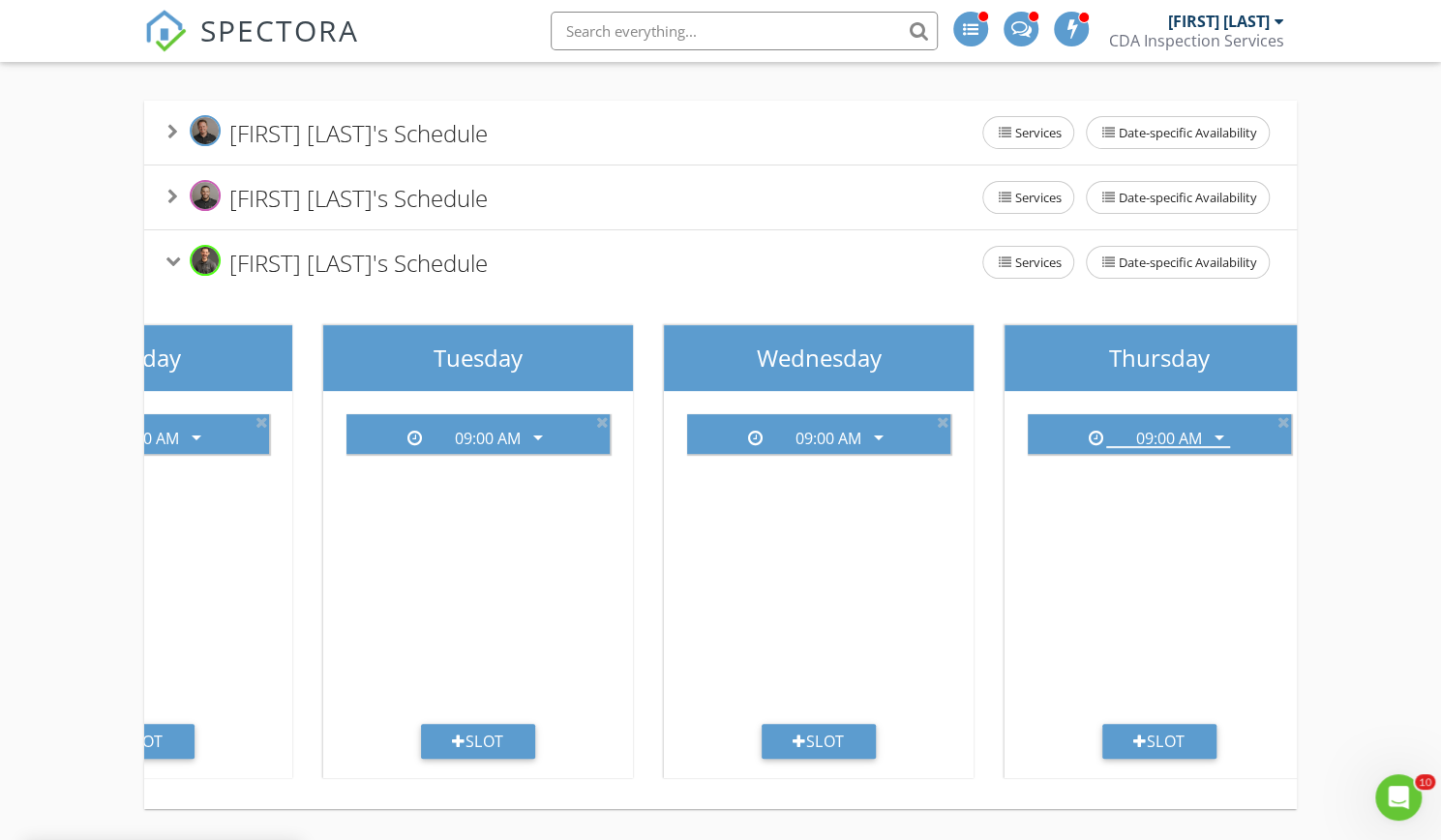 click on "Add your inspection start times for each inspector. These will
be the only available times on your online scheduler. The most
common setup is two per day, like 9AM and 1PM.
Open
Schedule
Time
Slots
Dustin Kapustiak's Schedule
Services
Date-specific Availability
Sunday
Dustin won't be available today
Slot
Monday
09:00 AM arrow_drop_down       02:00 PM arrow_drop_down
Slot
Tuesday
09:00 AM arrow_drop_down       02:00 PM arrow_drop_down
Slot
Wednesday
09:00 AM arrow_drop_down       02:00 PM arrow_drop_down
Slot
Thursday
09:00 AM arrow_drop_down       02:00 PM arrow_drop_down               09:00 AM" at bounding box center (720, 379) 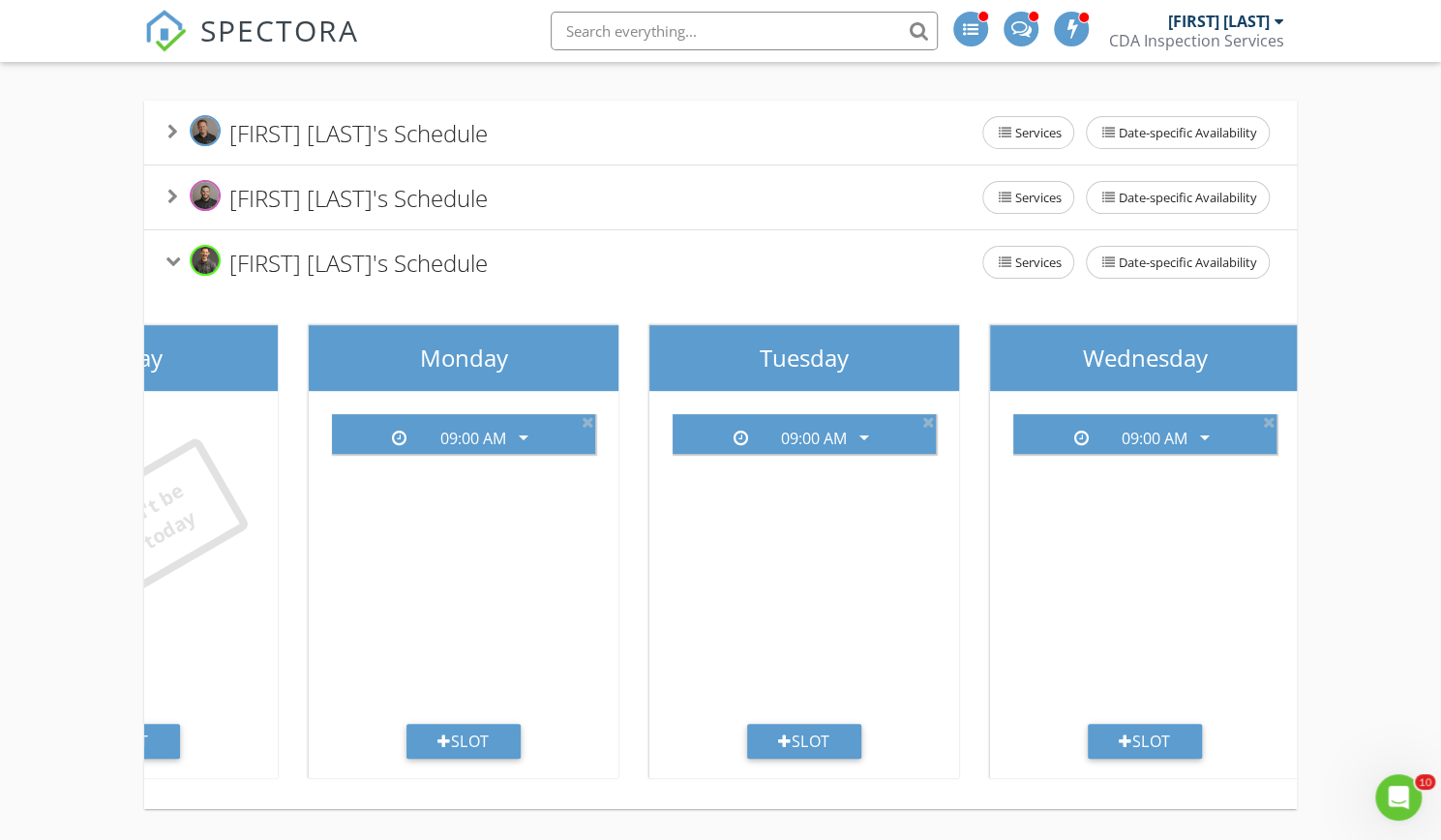 scroll, scrollTop: 0, scrollLeft: 149, axis: horizontal 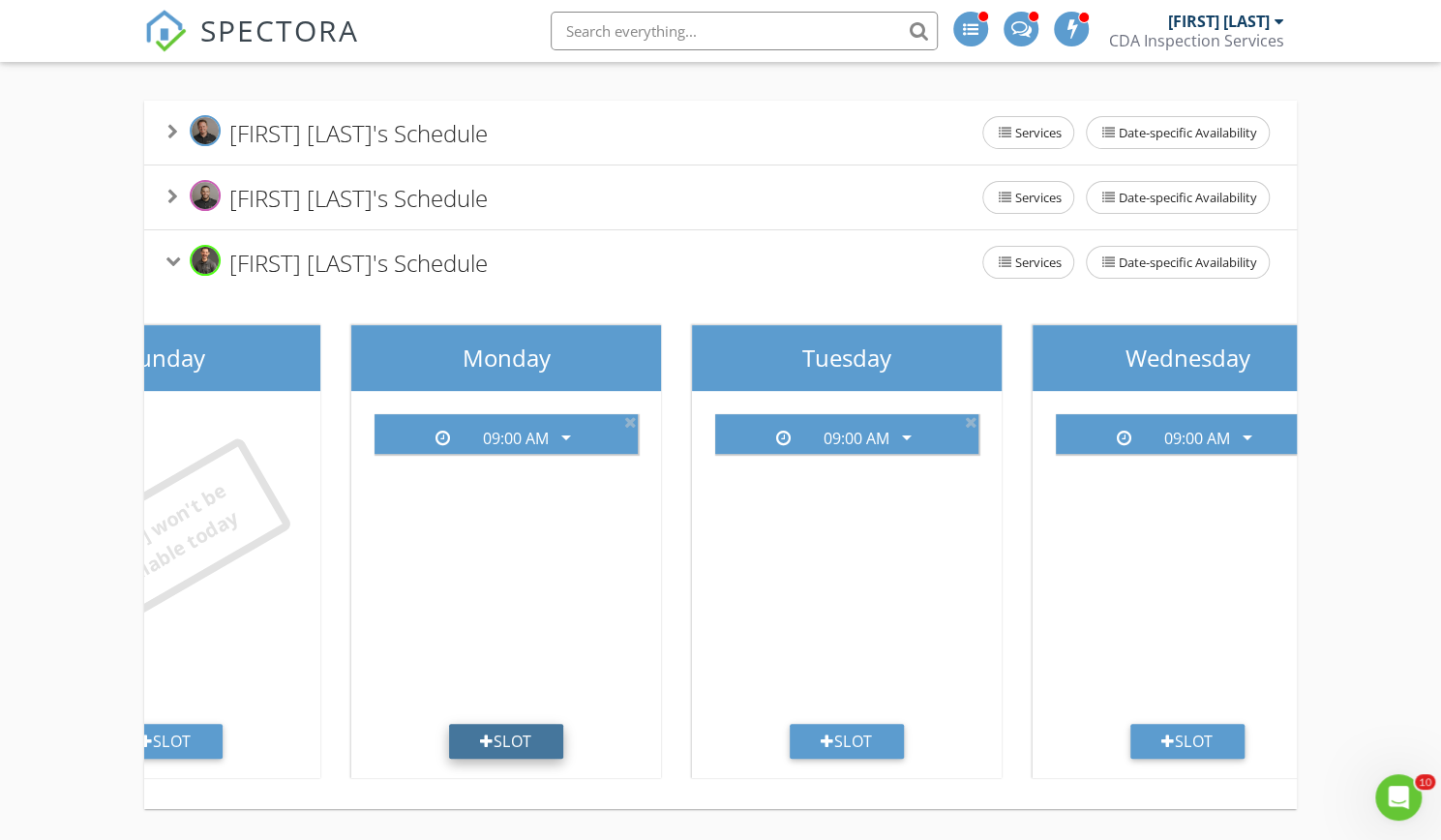 click on "Slot" at bounding box center [506, 741] 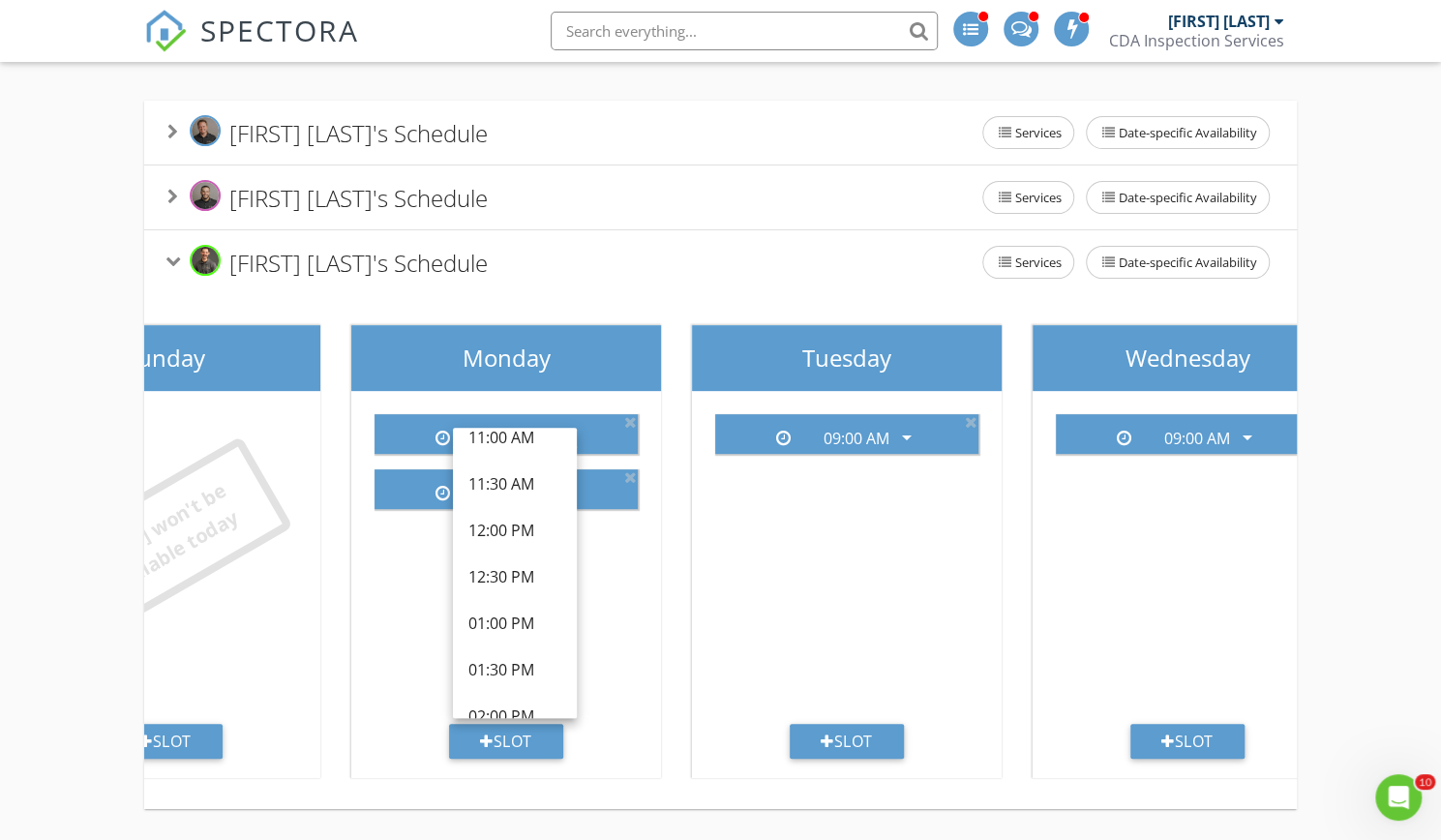 scroll, scrollTop: 540, scrollLeft: 0, axis: vertical 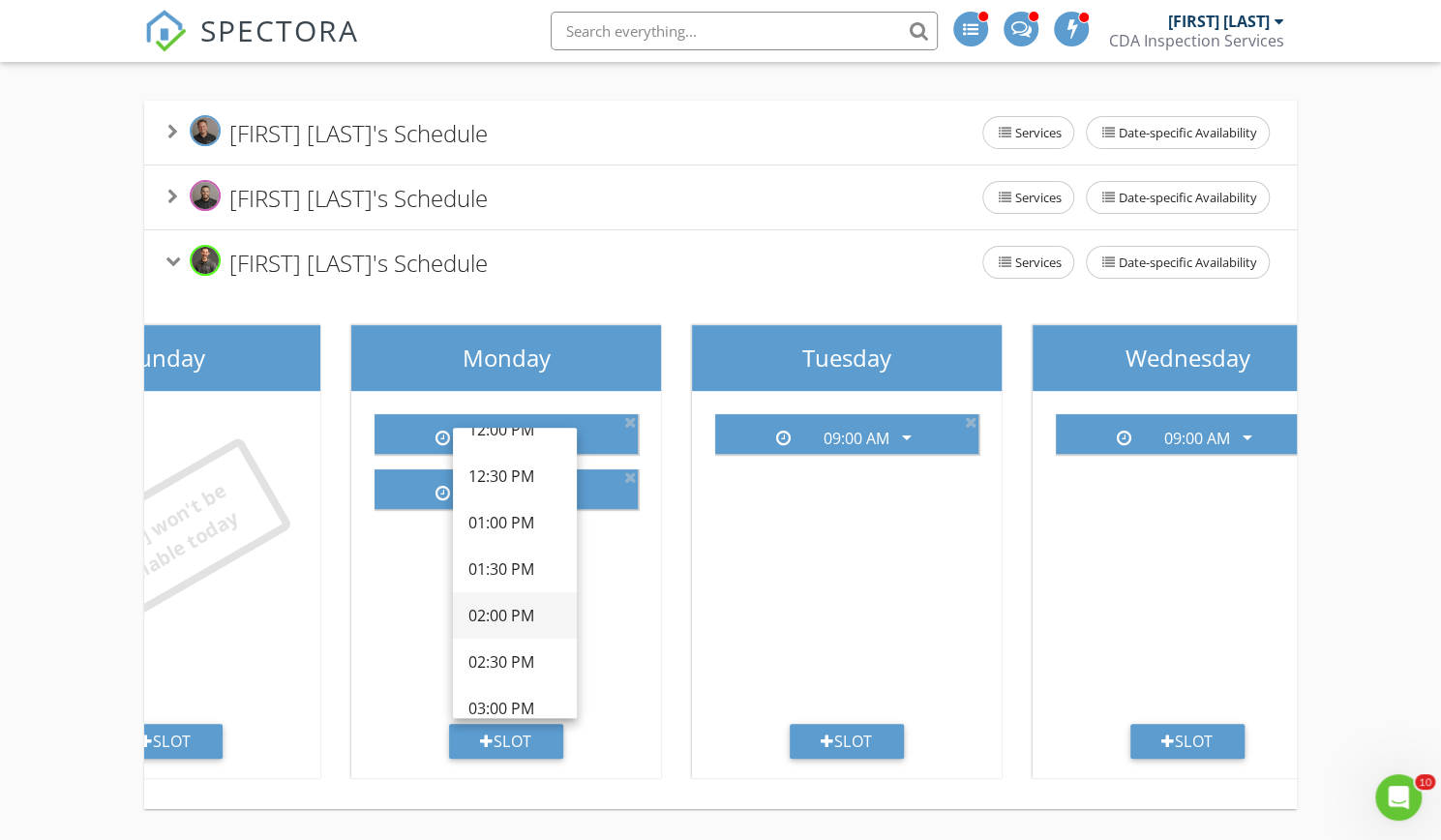 click on "02:00 PM" at bounding box center [515, 615] 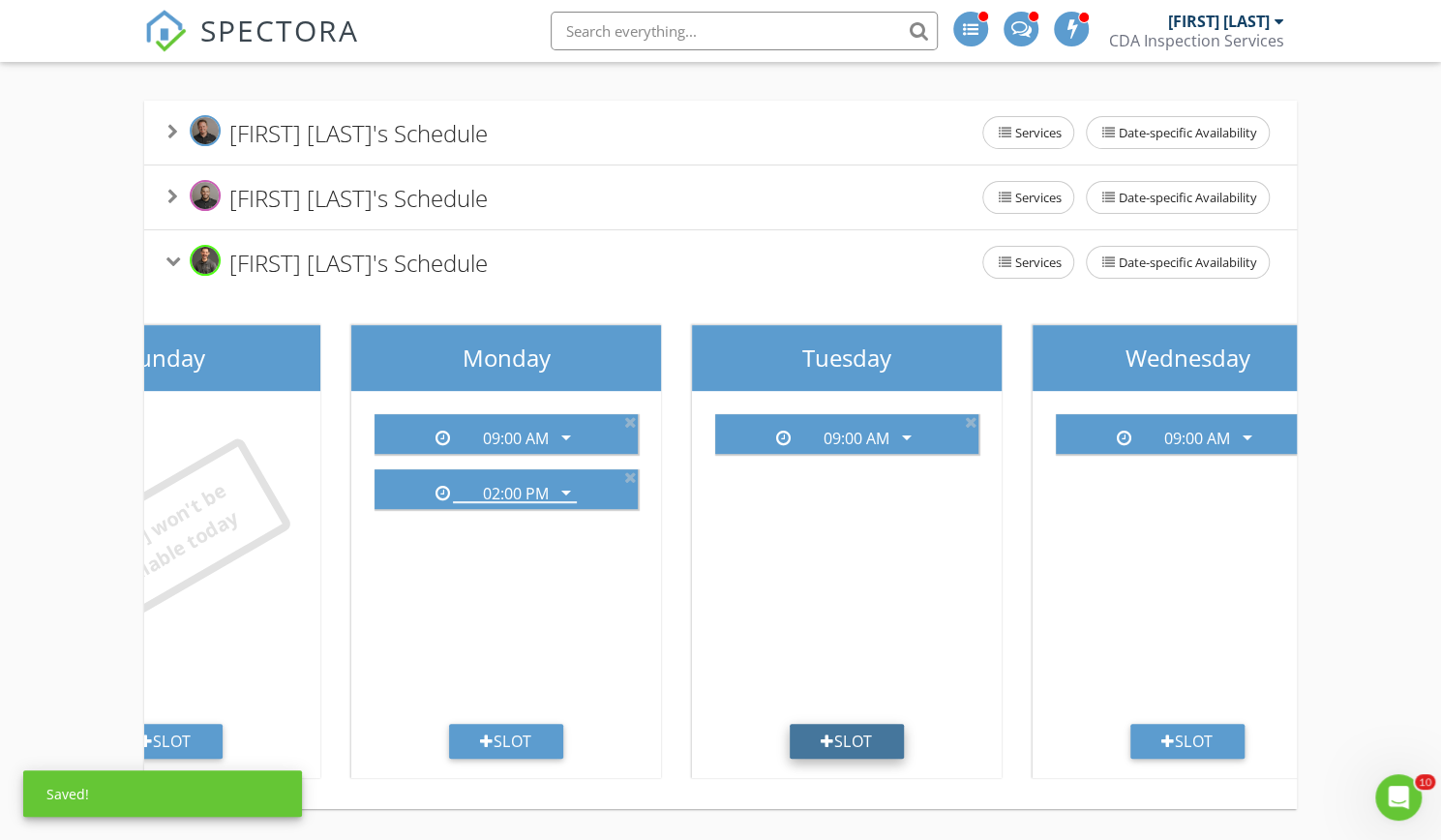 click on "Slot" at bounding box center [847, 741] 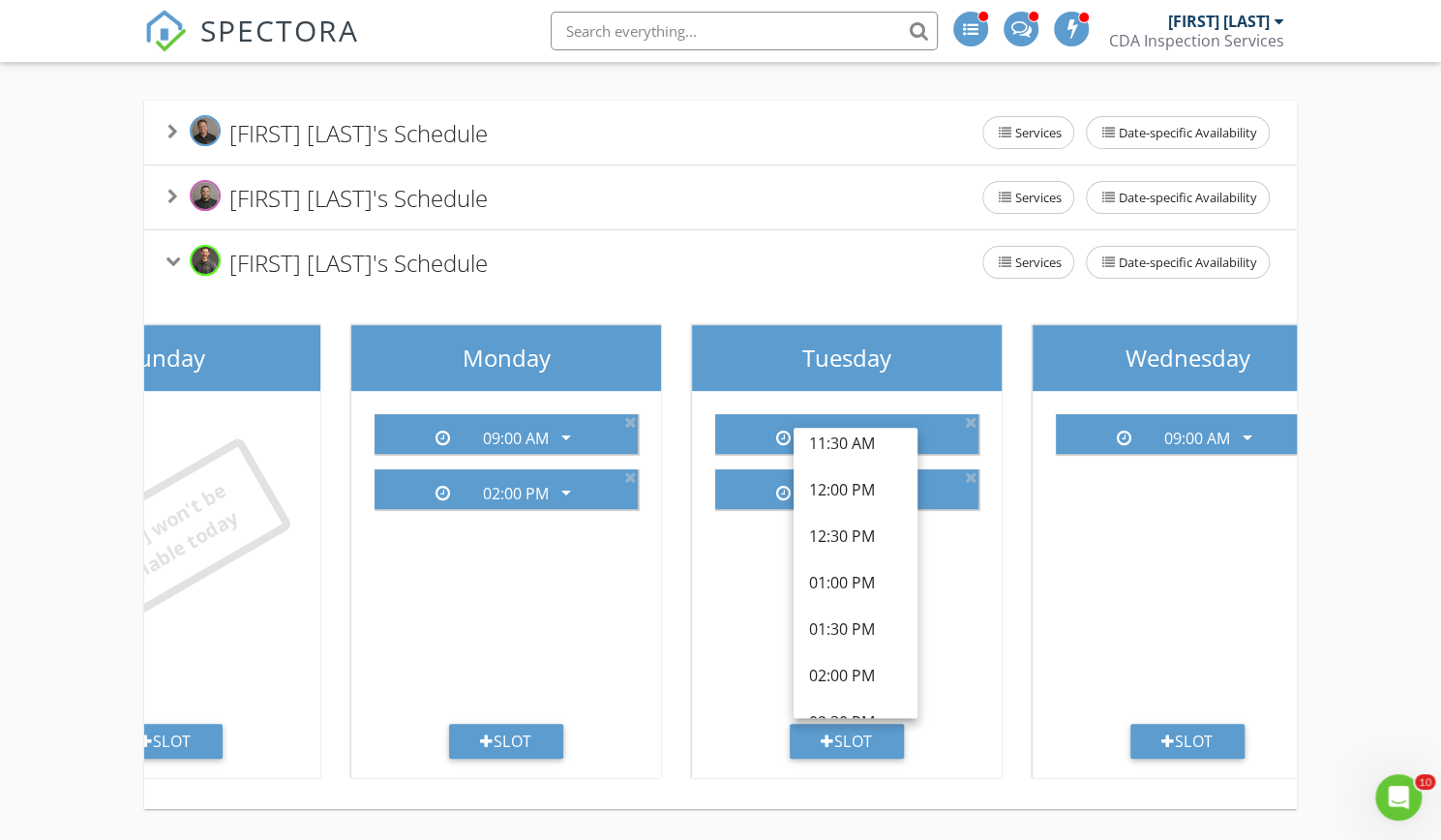 scroll, scrollTop: 482, scrollLeft: 0, axis: vertical 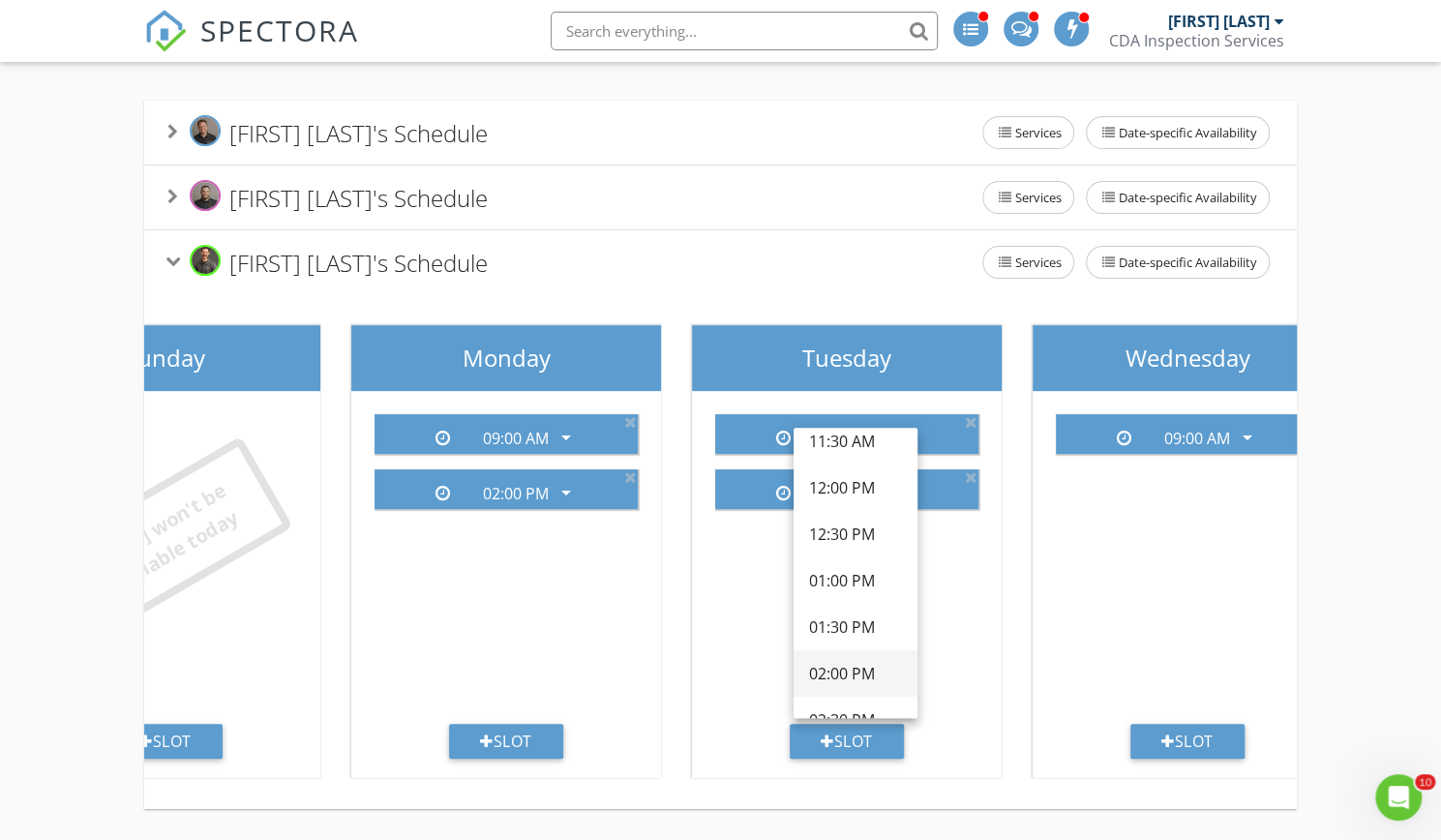 click on "02:00 PM" at bounding box center (856, 674) 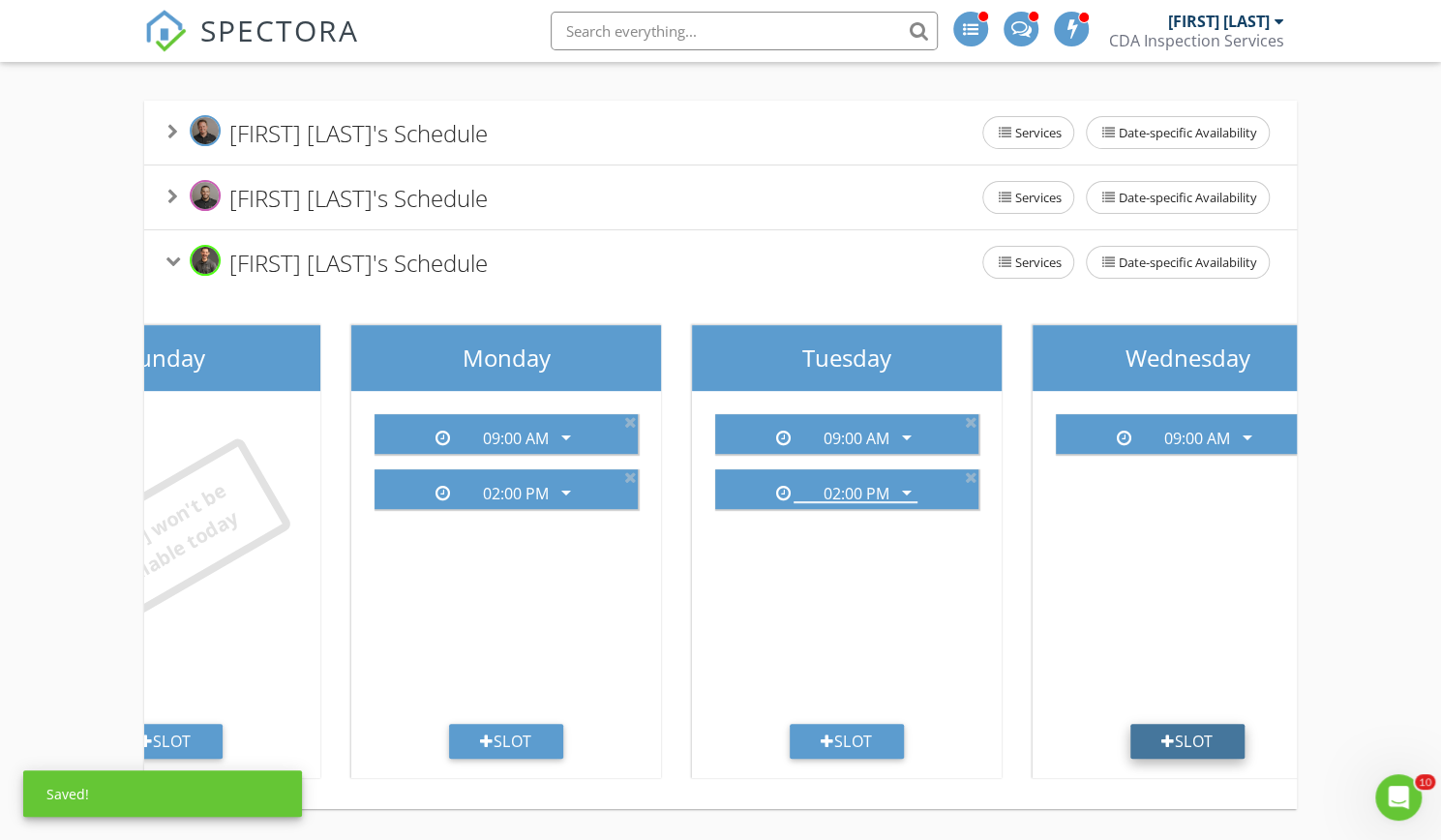 click on "Slot" at bounding box center (1187, 741) 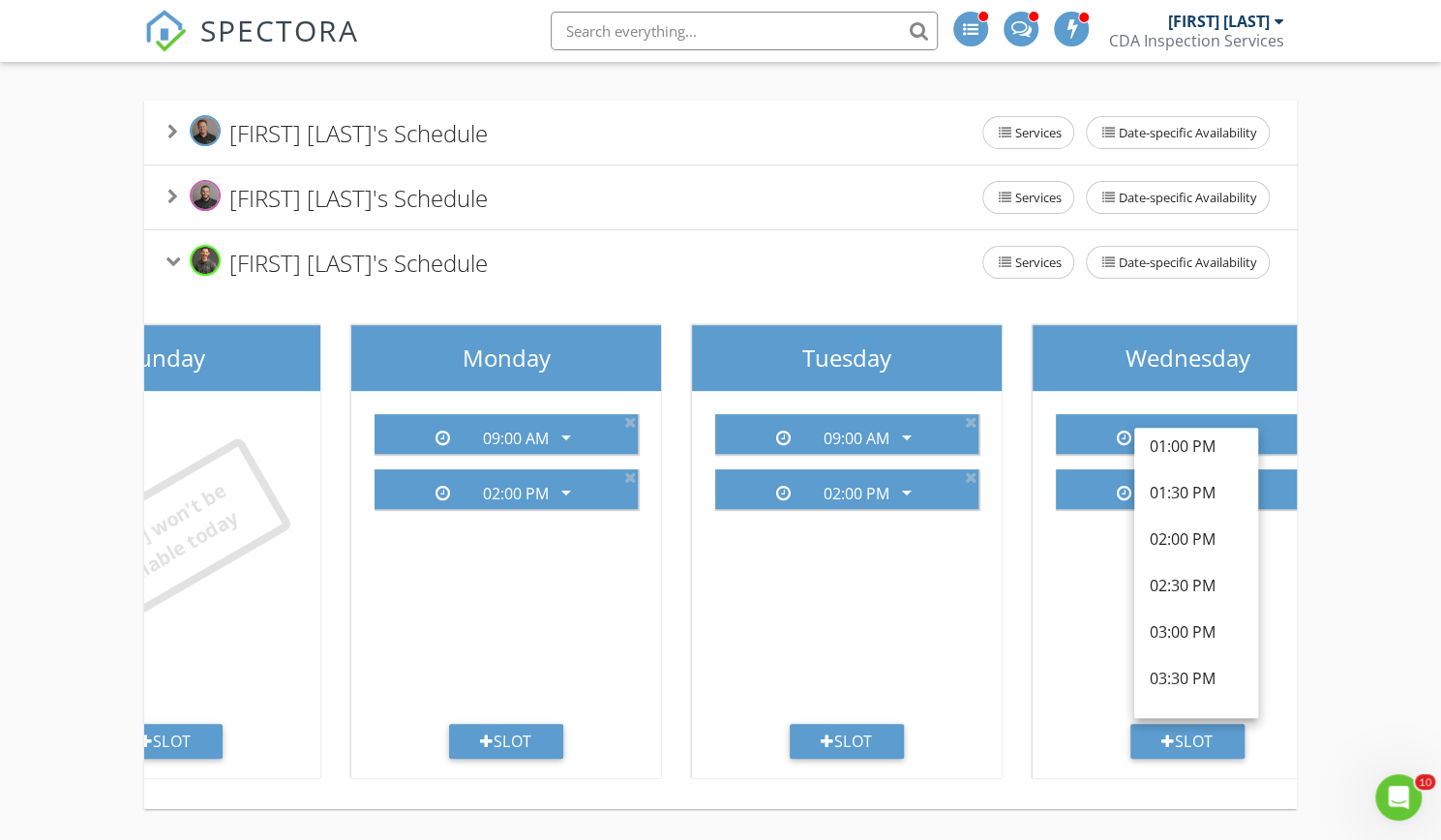scroll, scrollTop: 618, scrollLeft: 0, axis: vertical 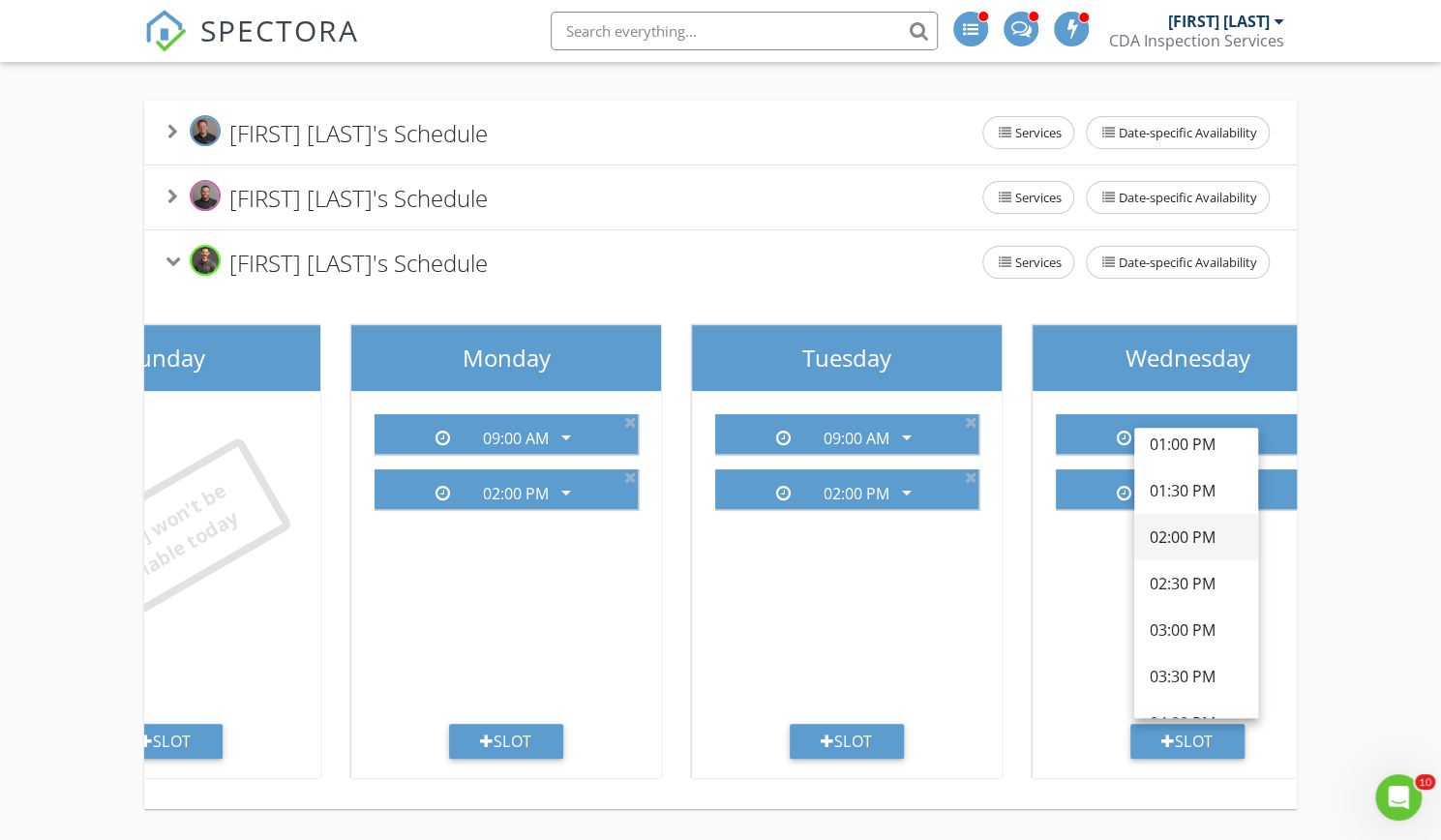 click on "02:00 PM" at bounding box center (1196, 537) 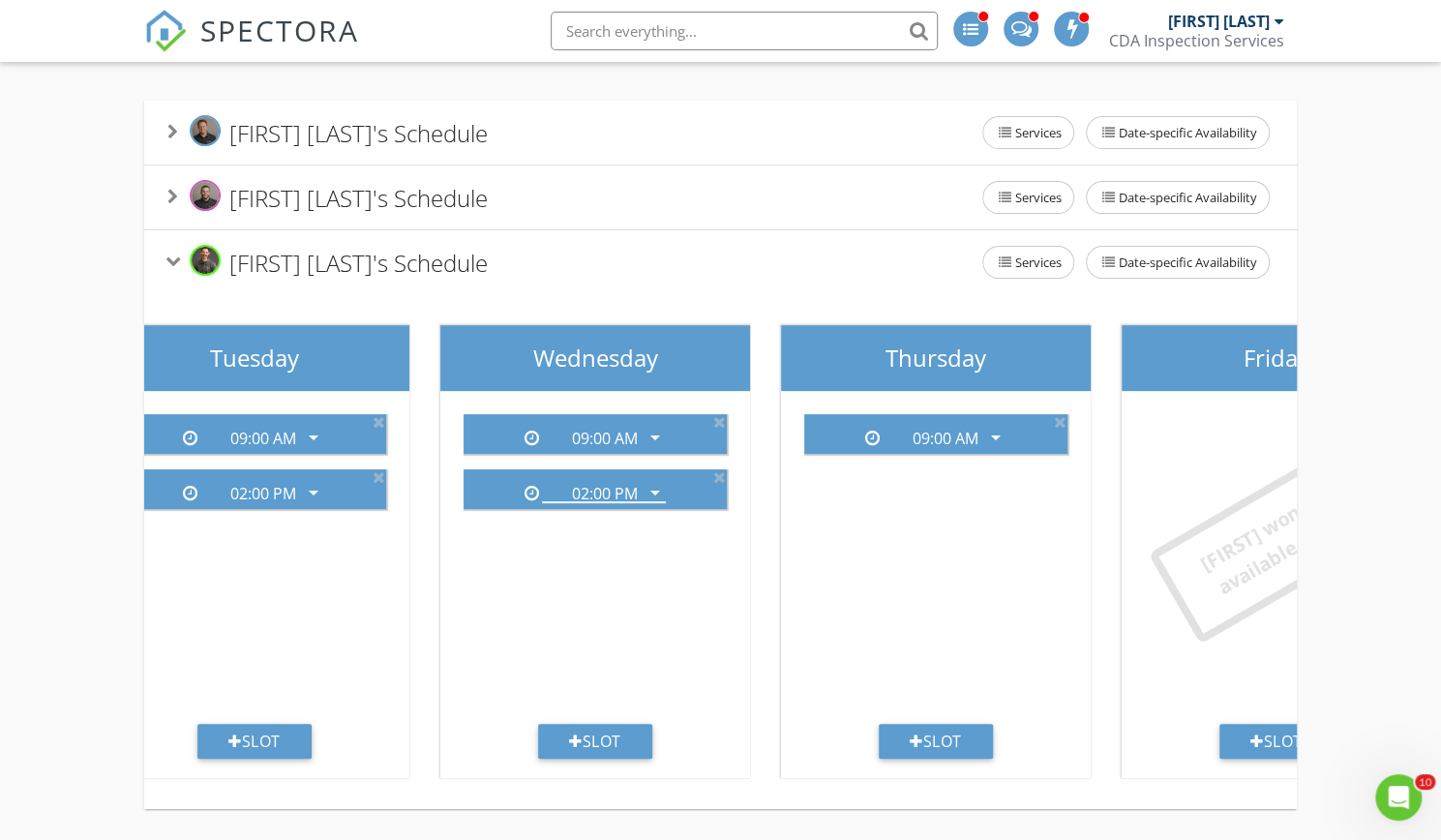 scroll, scrollTop: 0, scrollLeft: 769, axis: horizontal 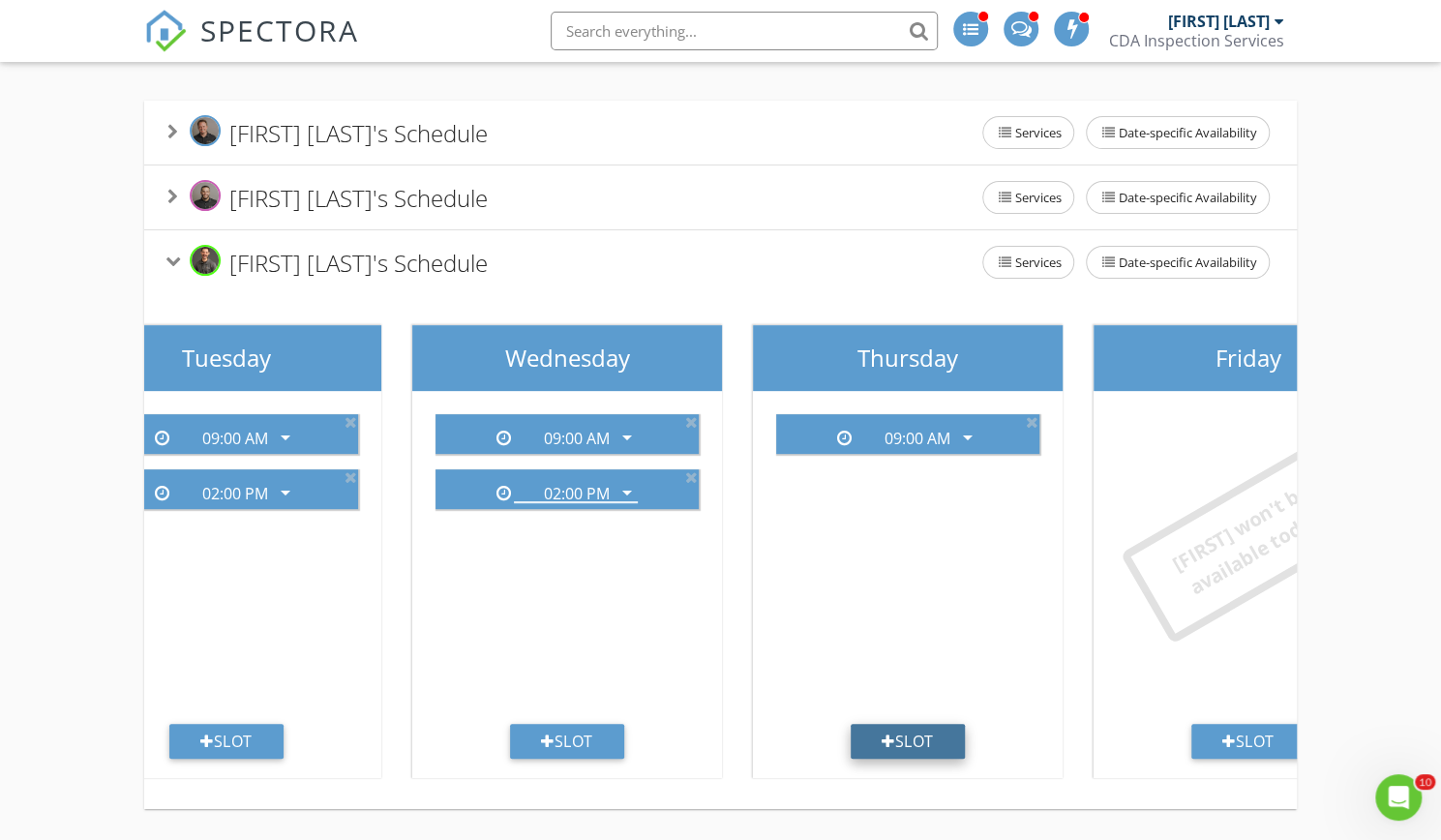 click on "Slot" at bounding box center [908, 741] 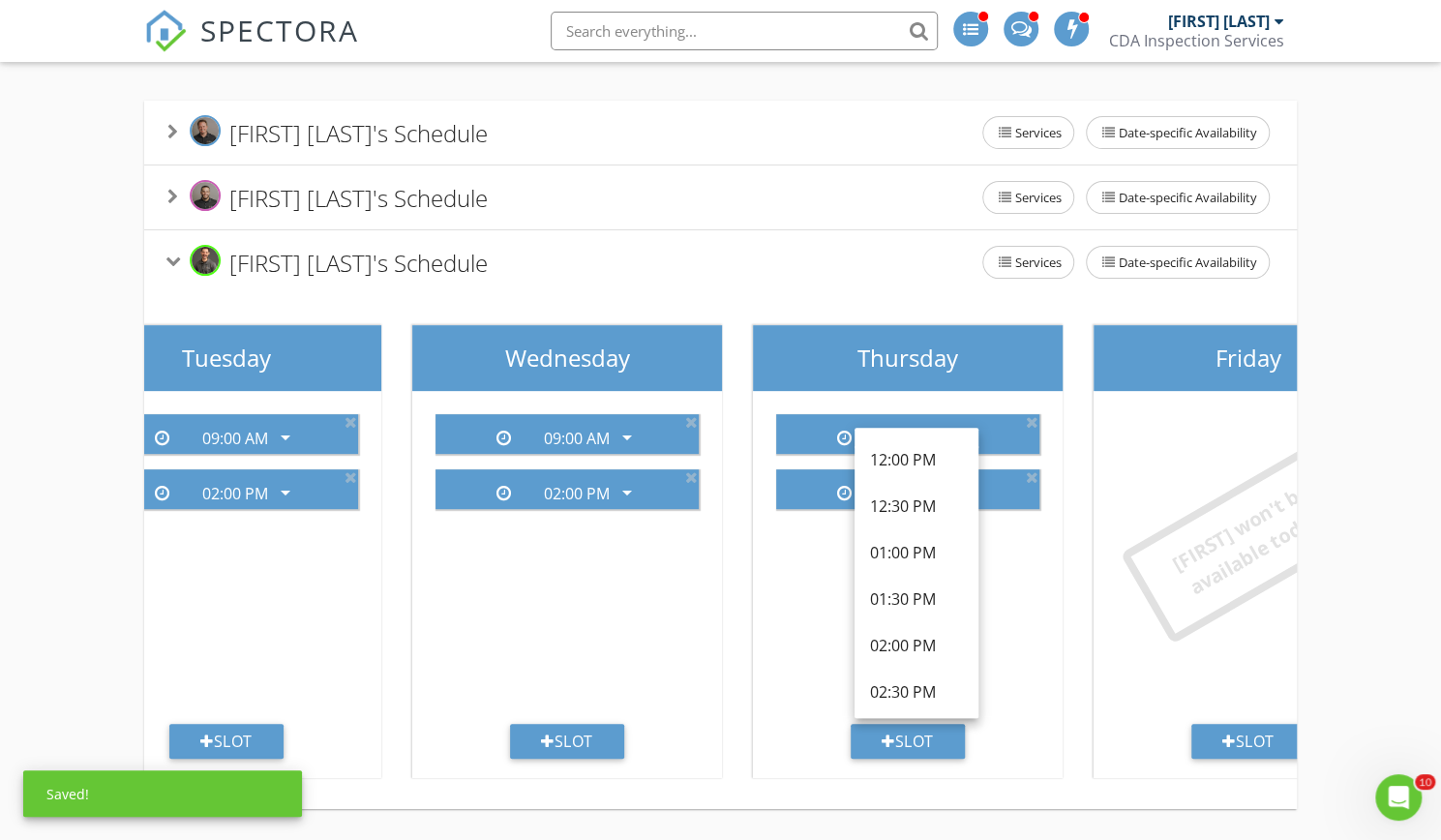 scroll, scrollTop: 511, scrollLeft: 0, axis: vertical 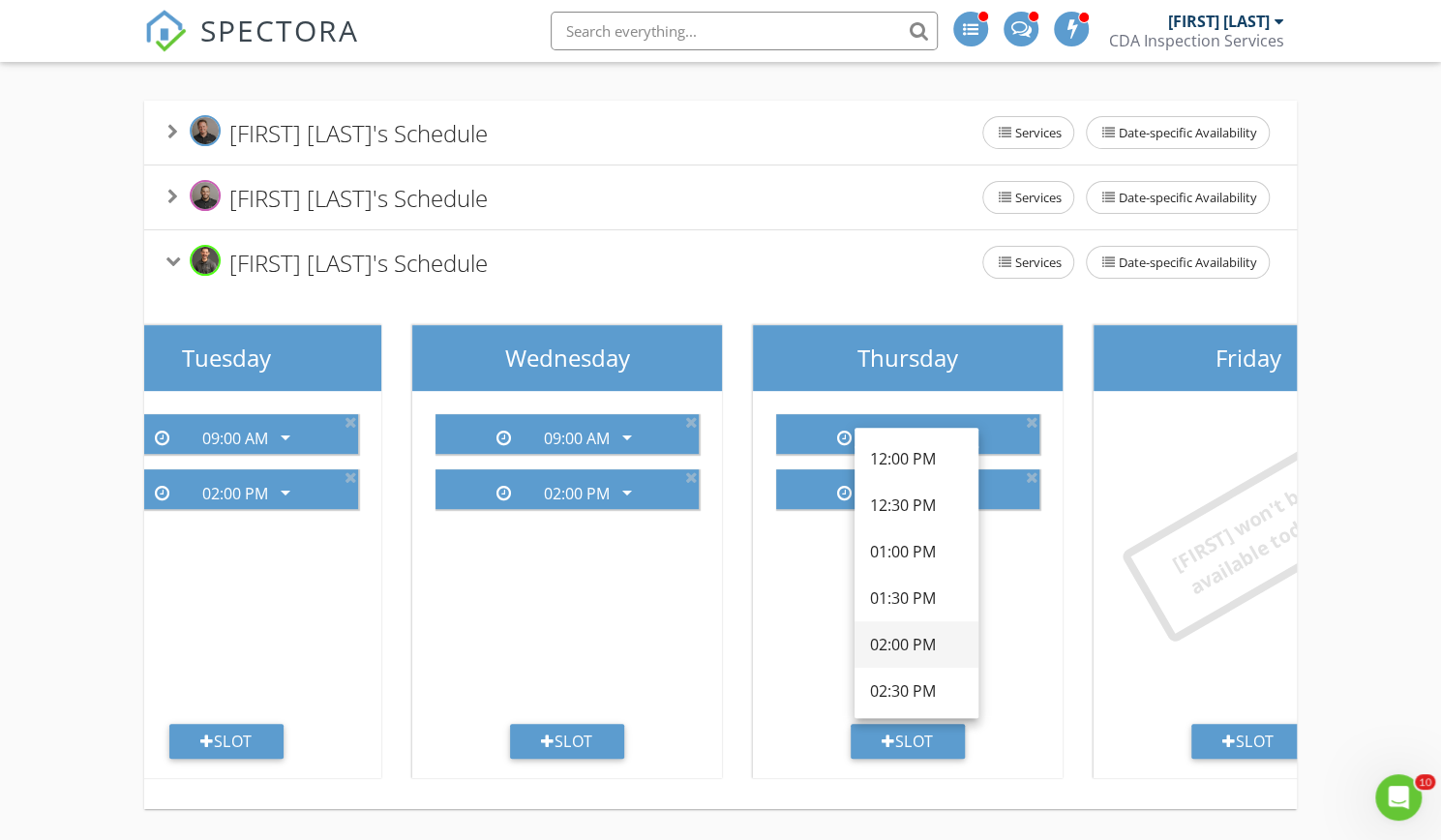click on "02:00 PM" at bounding box center (916, 645) 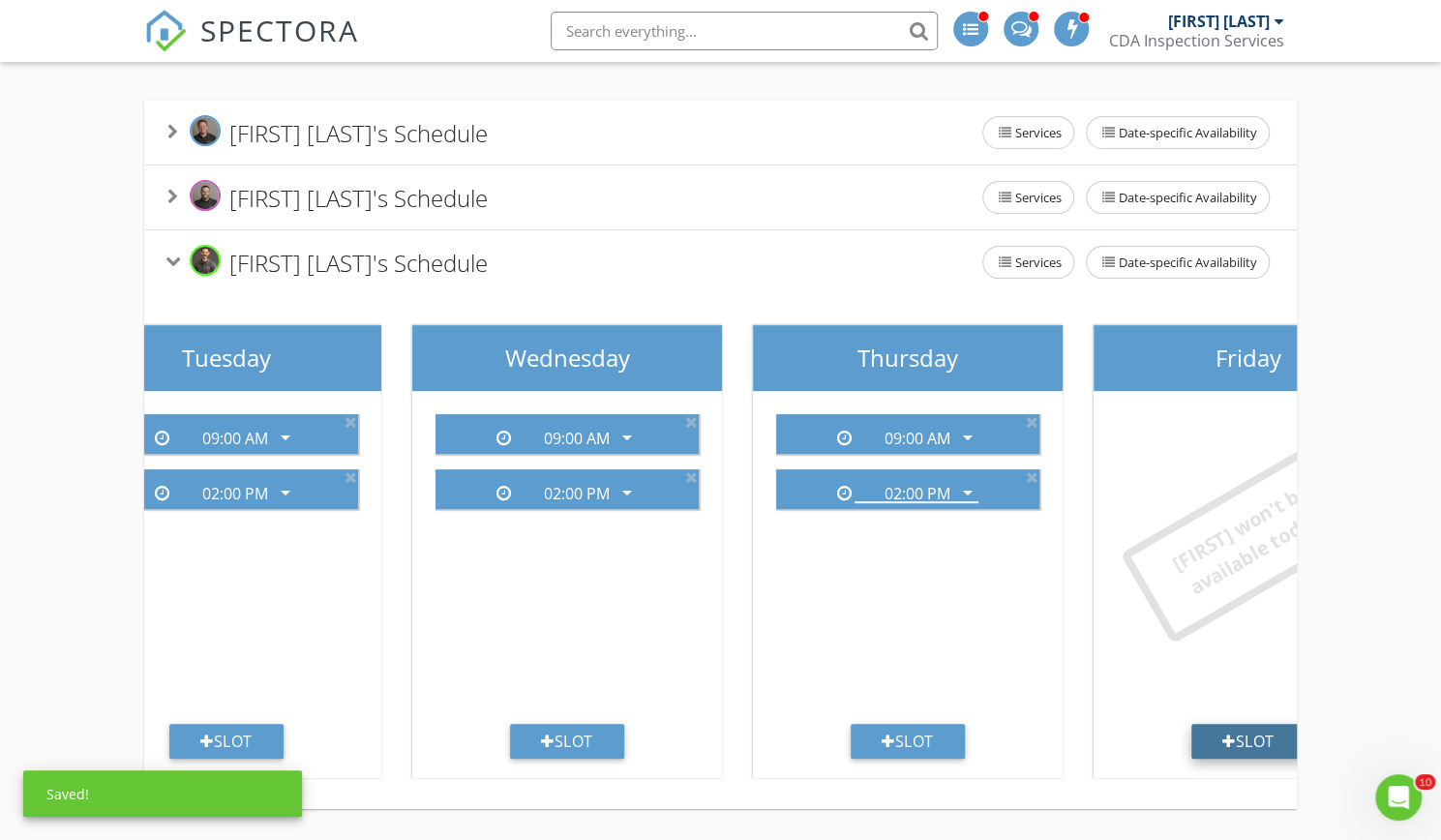 click on "Slot" at bounding box center [1248, 741] 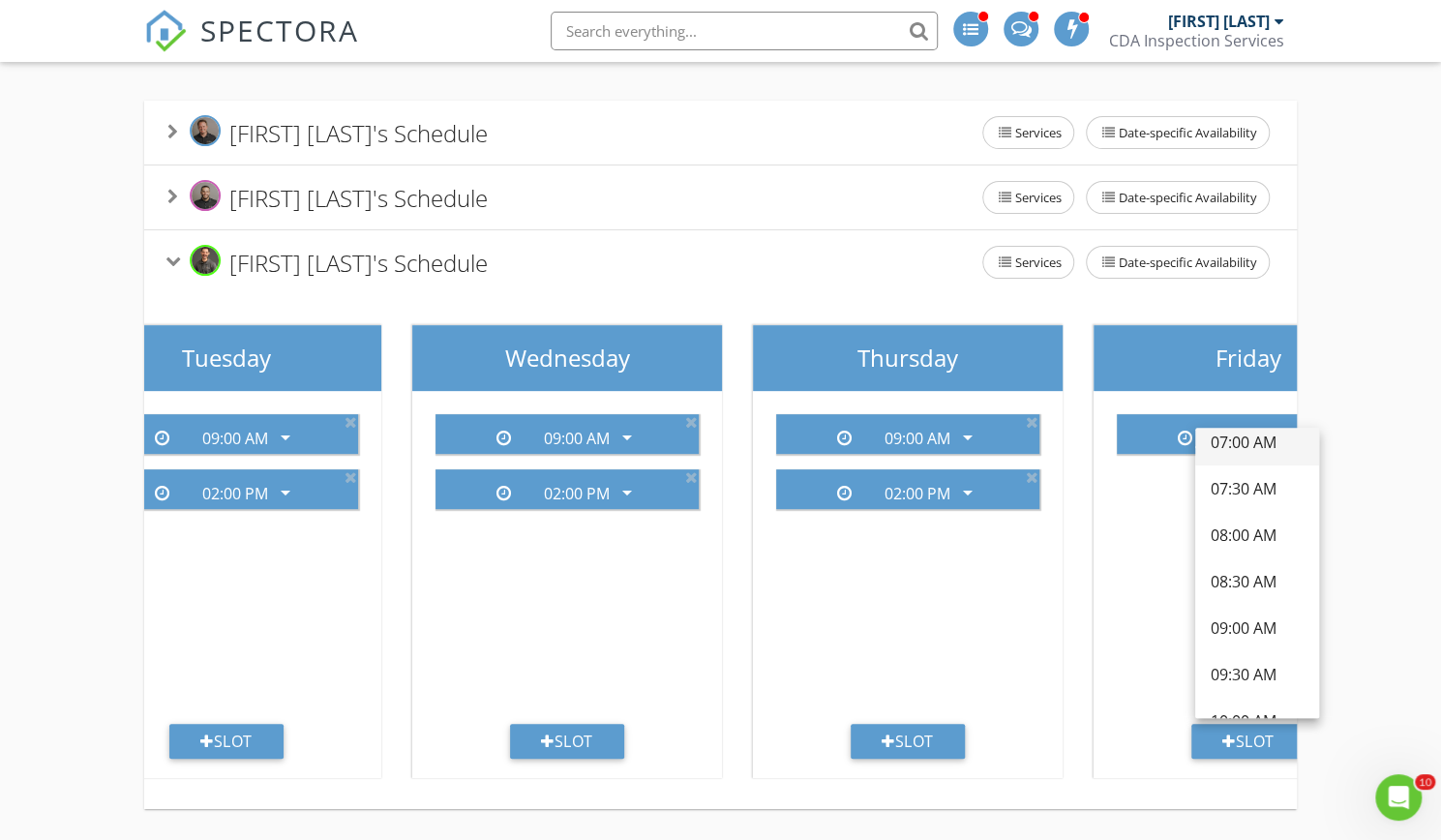 scroll, scrollTop: 112, scrollLeft: 0, axis: vertical 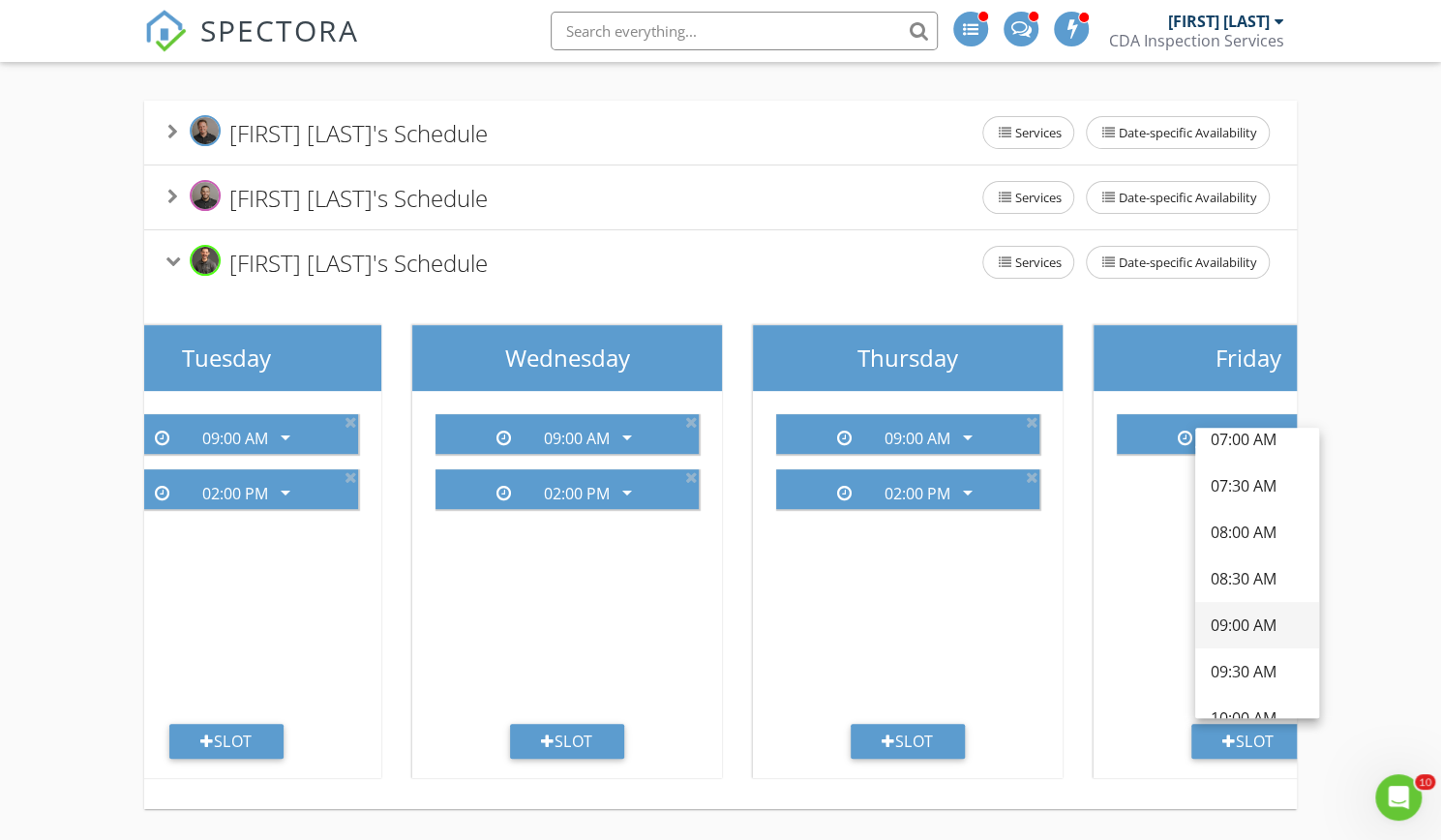 click on "09:00 AM" at bounding box center [1257, 625] 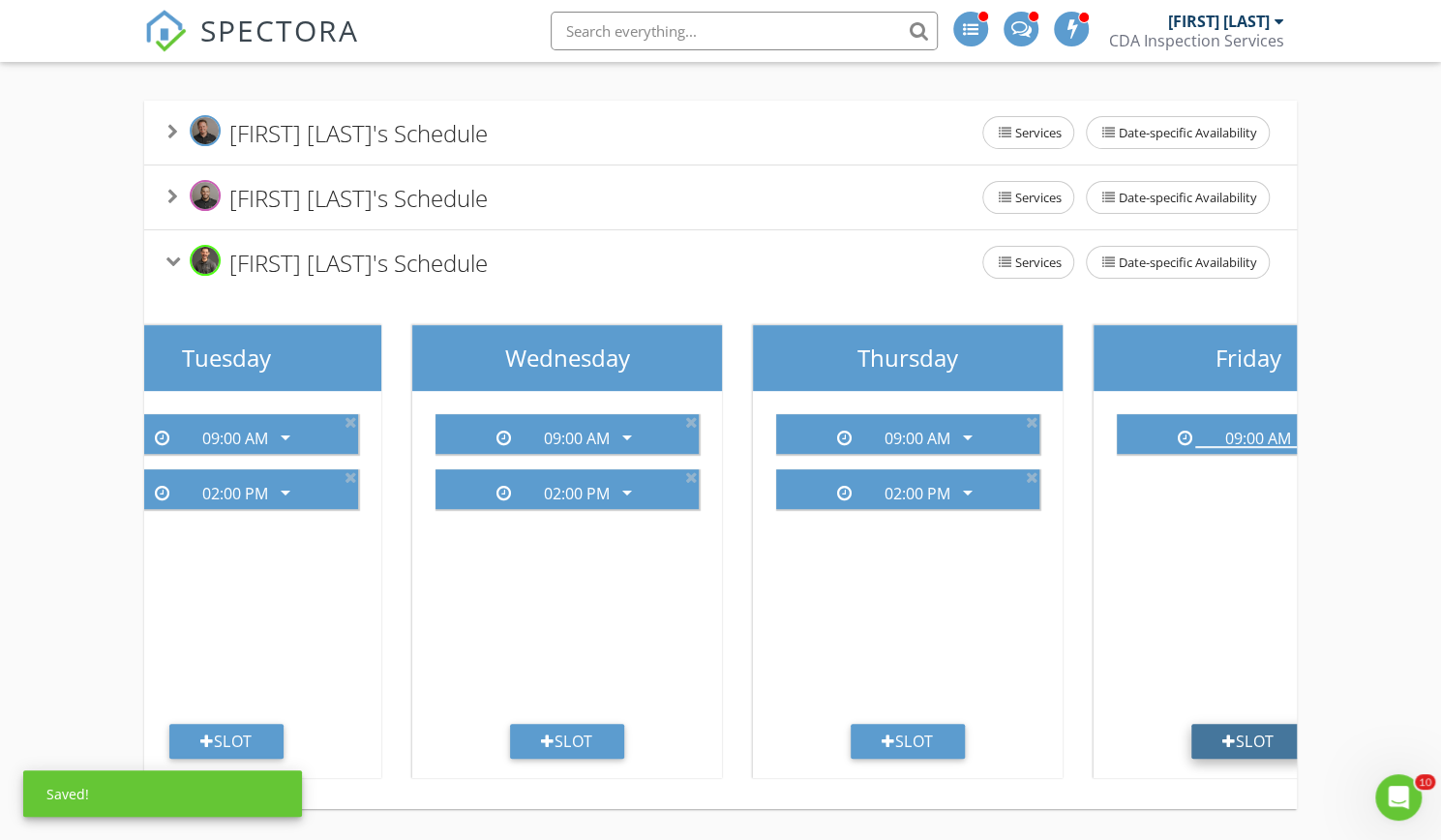 click on "Slot" at bounding box center (1248, 741) 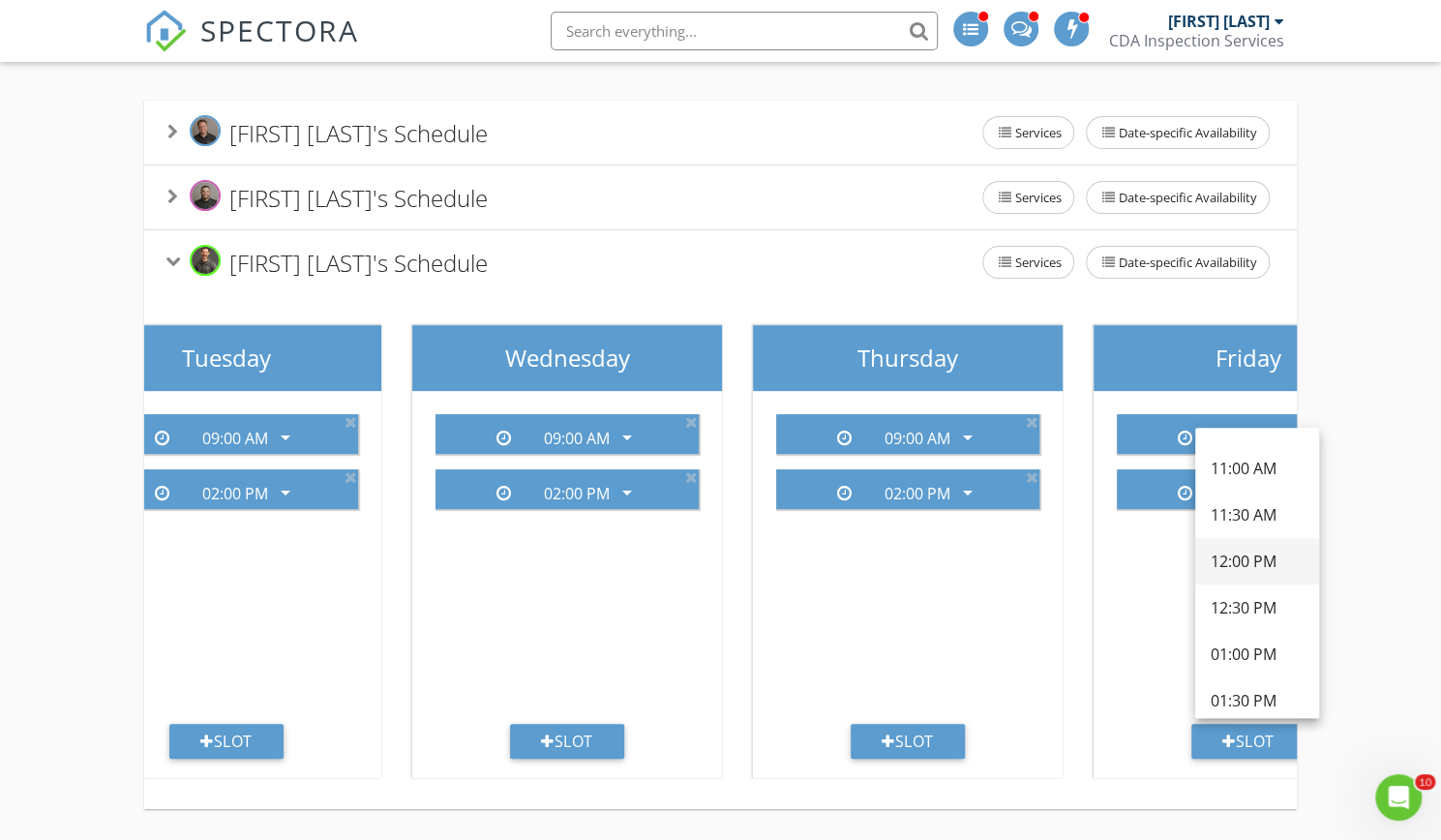 scroll, scrollTop: 470, scrollLeft: 0, axis: vertical 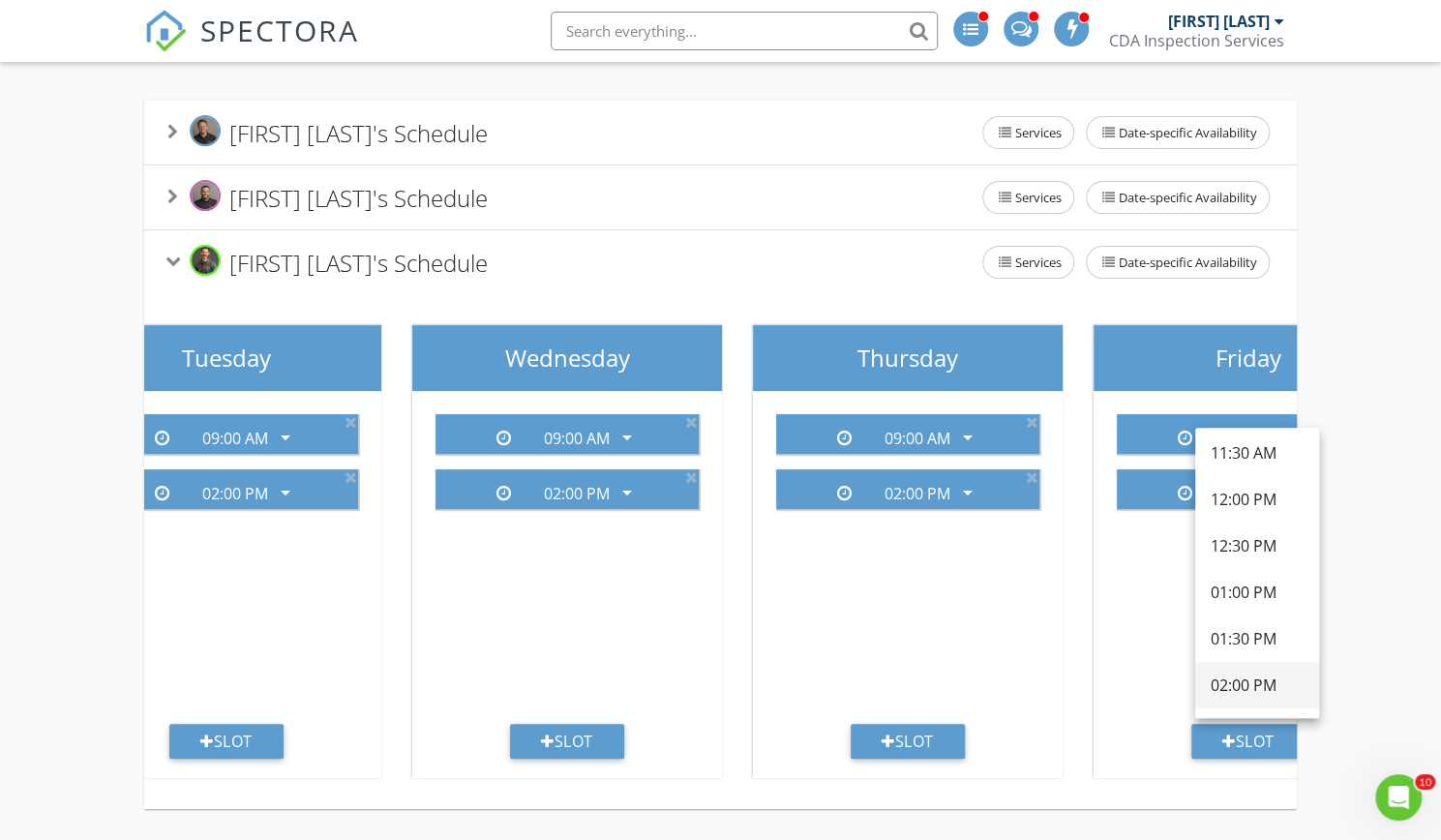 click on "02:00 PM" at bounding box center [1257, 685] 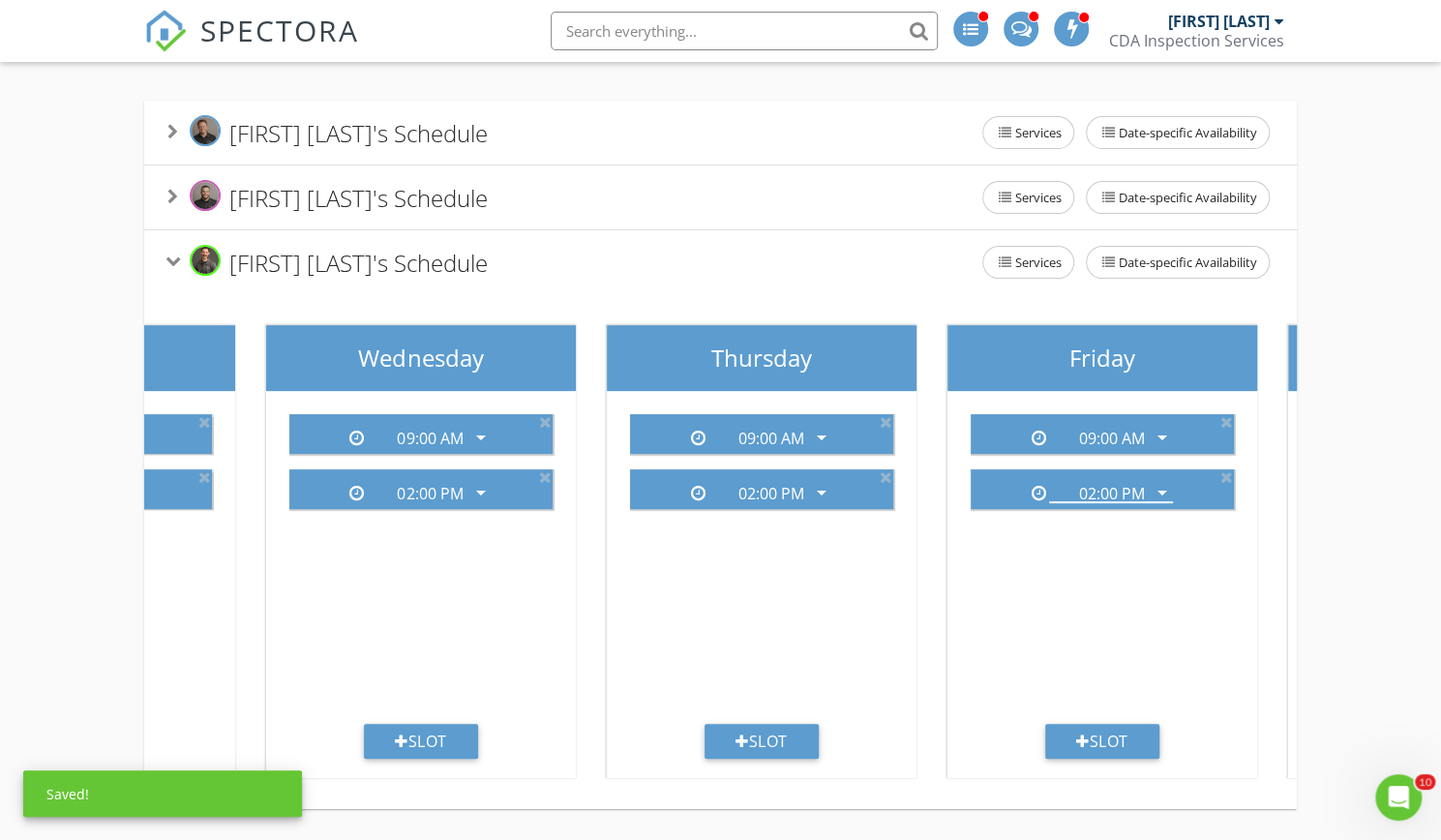 scroll, scrollTop: 0, scrollLeft: 928, axis: horizontal 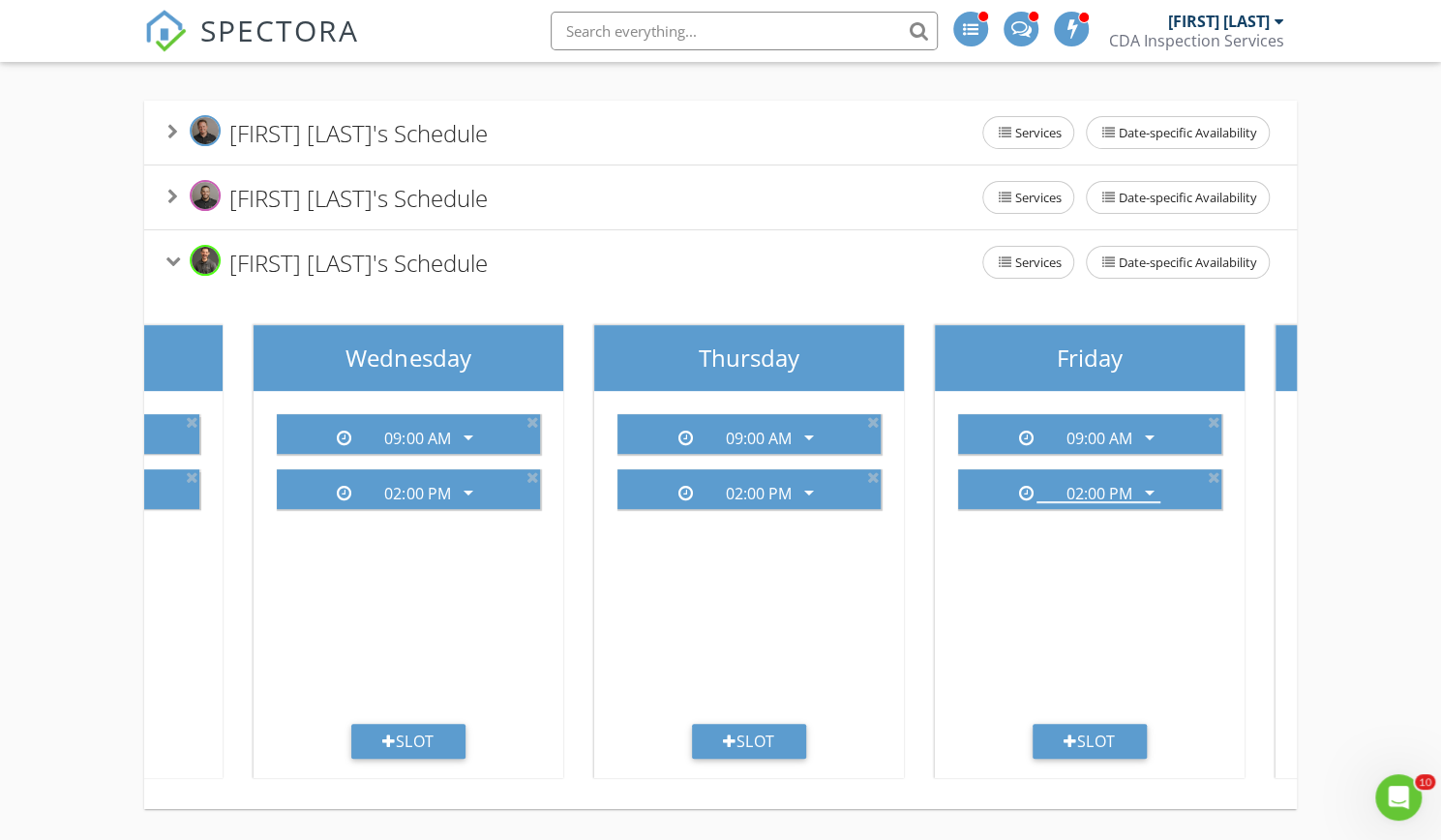 click on "Add your inspection start times for each inspector. These will
be the only available times on your online scheduler. The most
common setup is two per day, like 9AM and 1PM.
Open
Schedule
Time
Slots
Dustin Kapustiak's Schedule
Services
Date-specific Availability
Sunday
Dustin won't be available today
Slot
Monday
09:00 AM arrow_drop_down       02:00 PM arrow_drop_down
Slot
Tuesday
09:00 AM arrow_drop_down       02:00 PM arrow_drop_down
Slot
Wednesday
09:00 AM arrow_drop_down       02:00 PM arrow_drop_down
Slot
Thursday
09:00 AM arrow_drop_down       02:00 PM arrow_drop_down               09:00 AM" at bounding box center [720, 379] 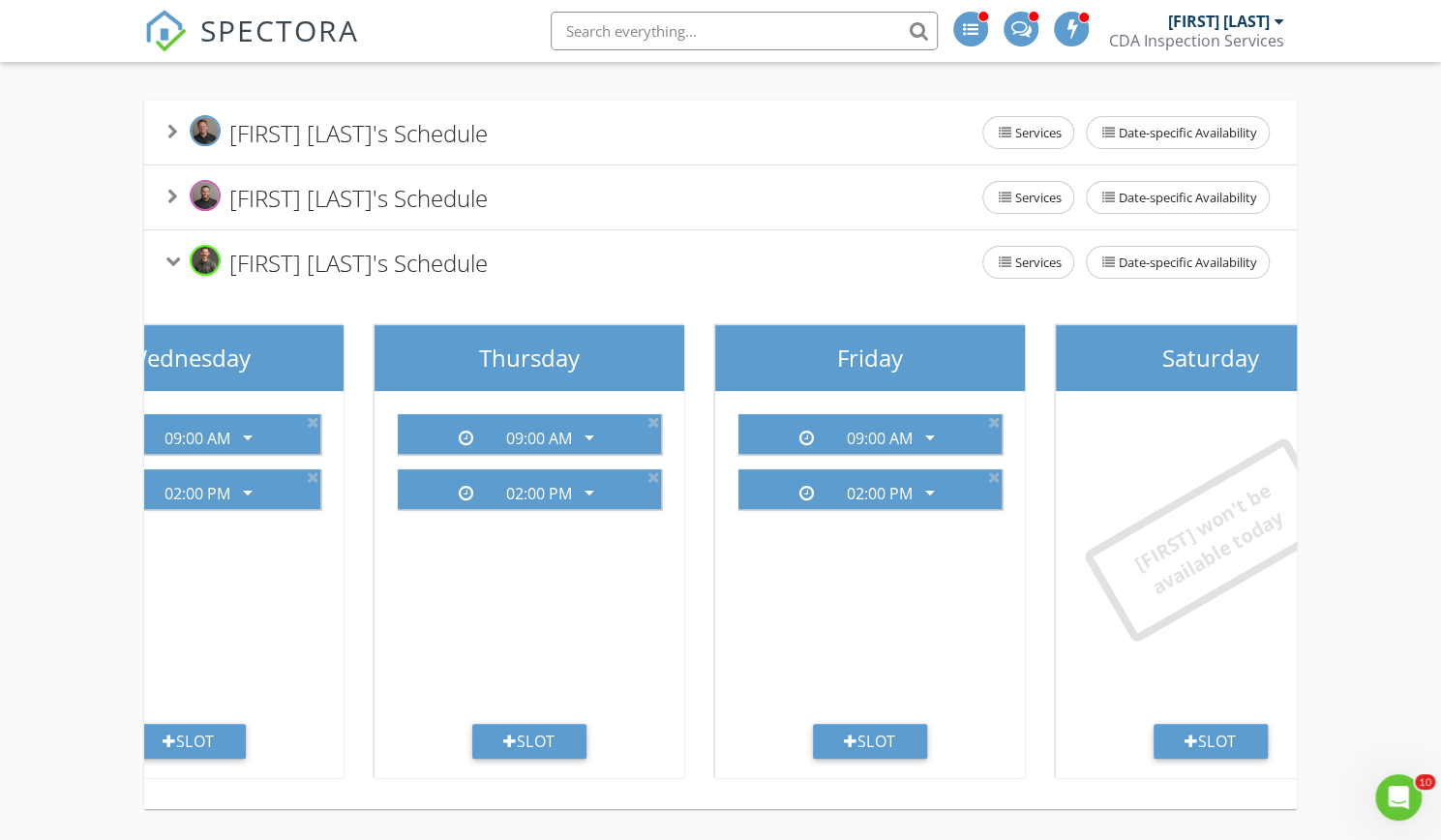 scroll, scrollTop: 0, scrollLeft: 1150, axis: horizontal 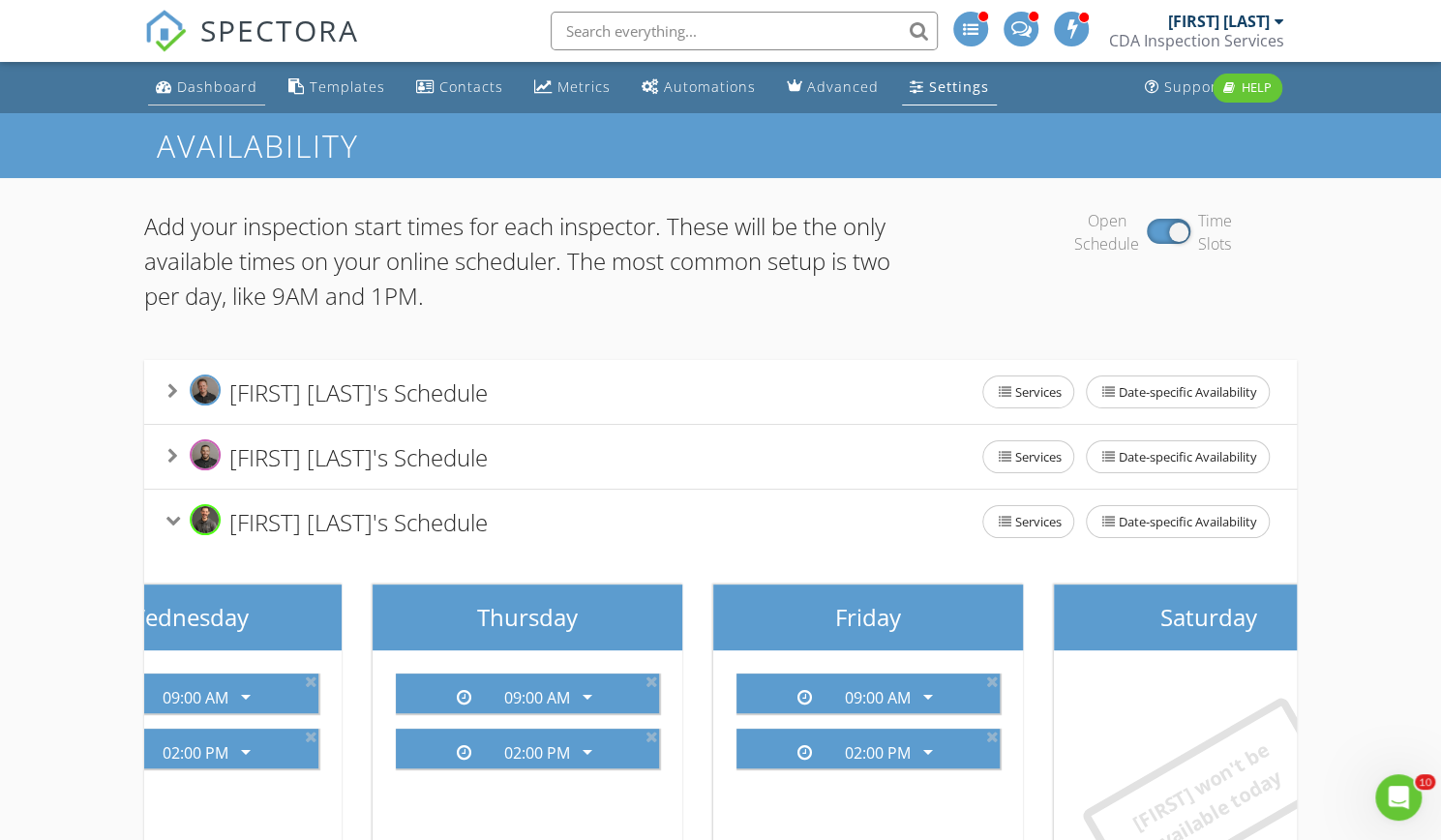 click on "Dashboard" at bounding box center (217, 86) 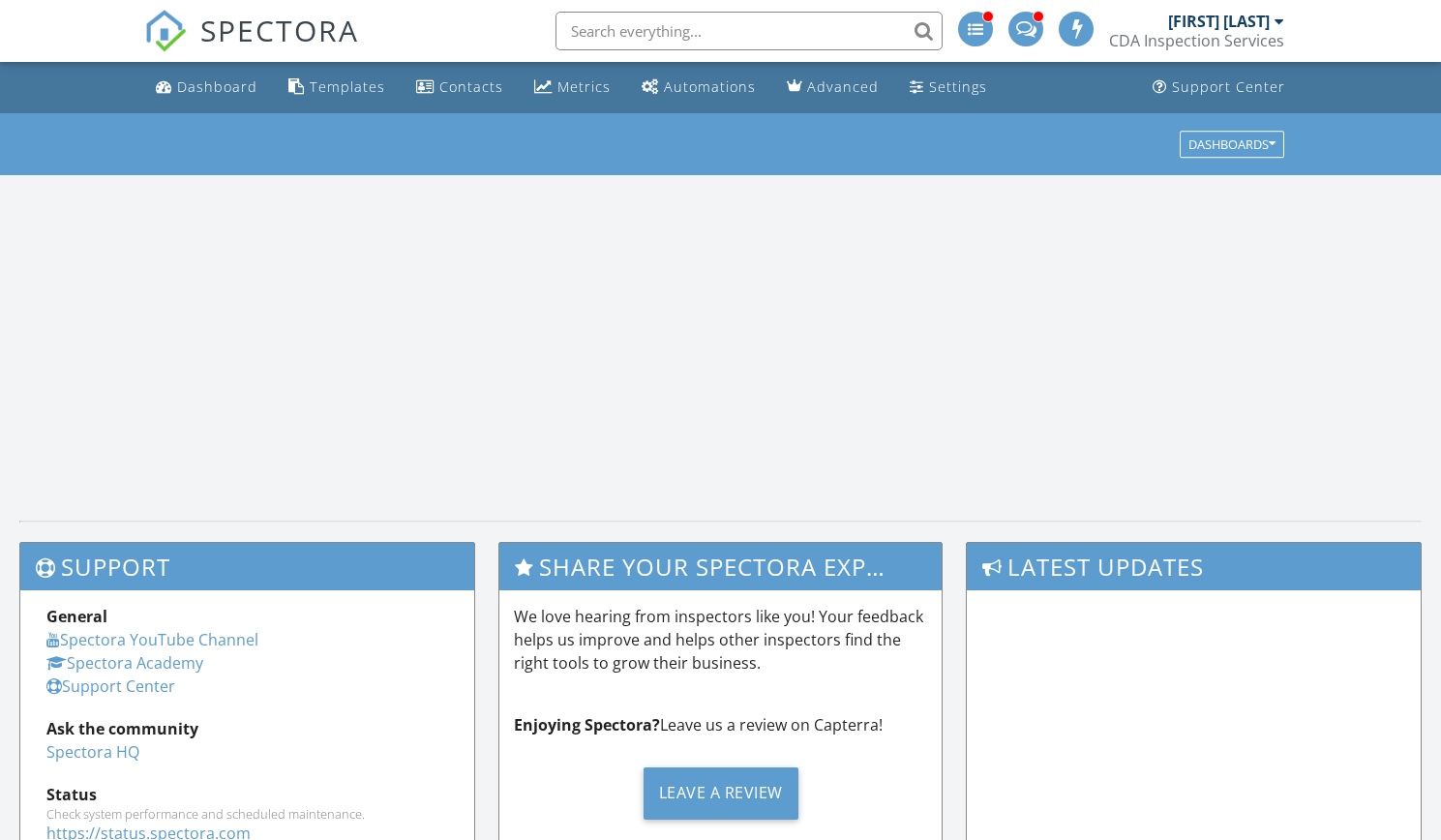 scroll, scrollTop: 0, scrollLeft: 0, axis: both 